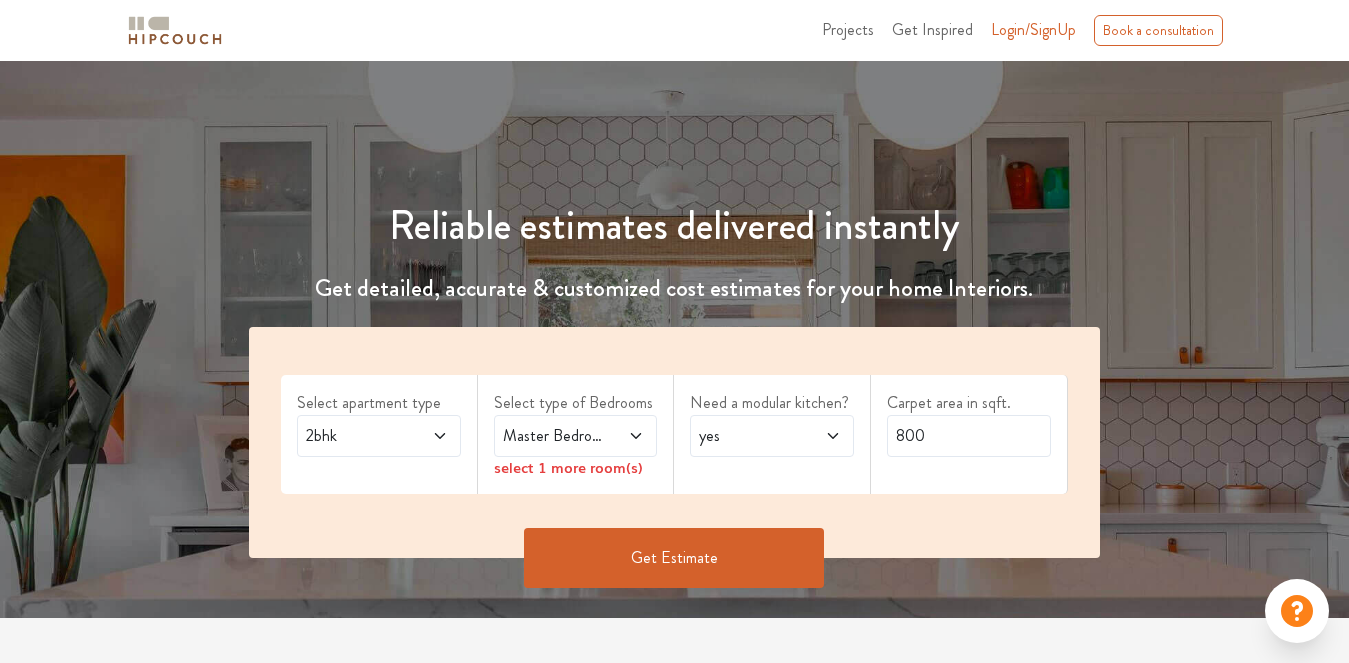 scroll, scrollTop: 100, scrollLeft: 0, axis: vertical 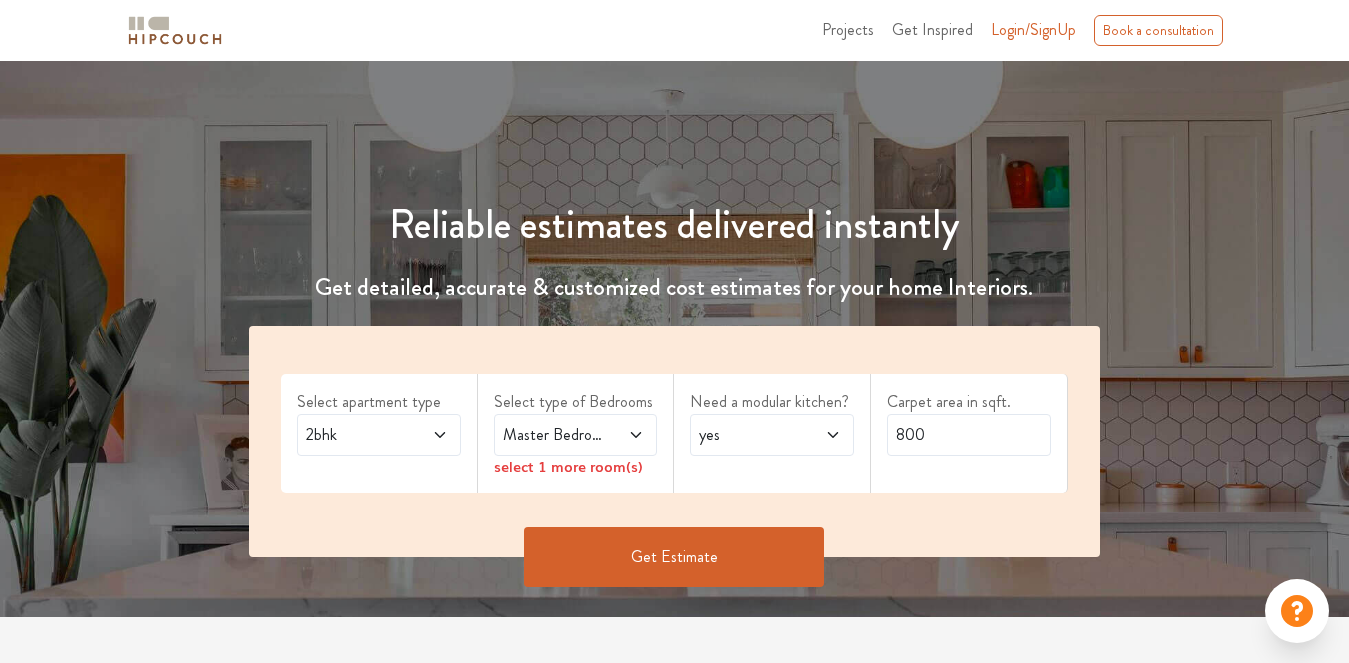 click 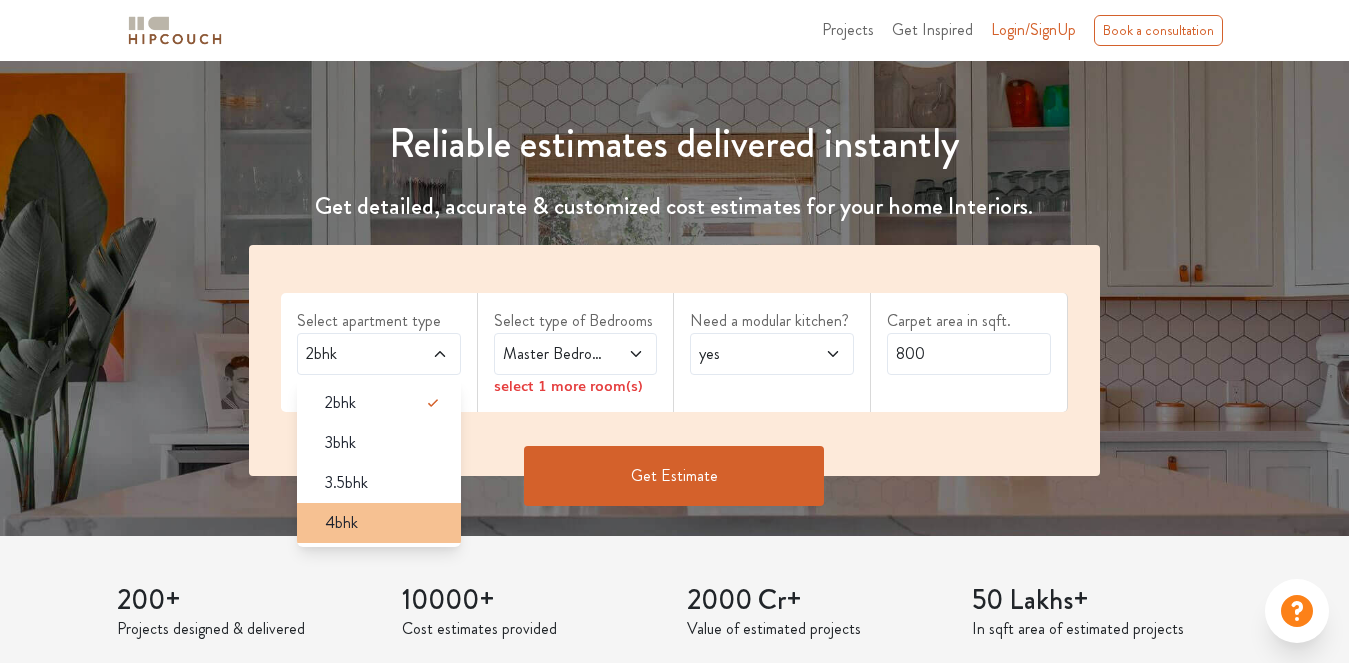 scroll, scrollTop: 300, scrollLeft: 0, axis: vertical 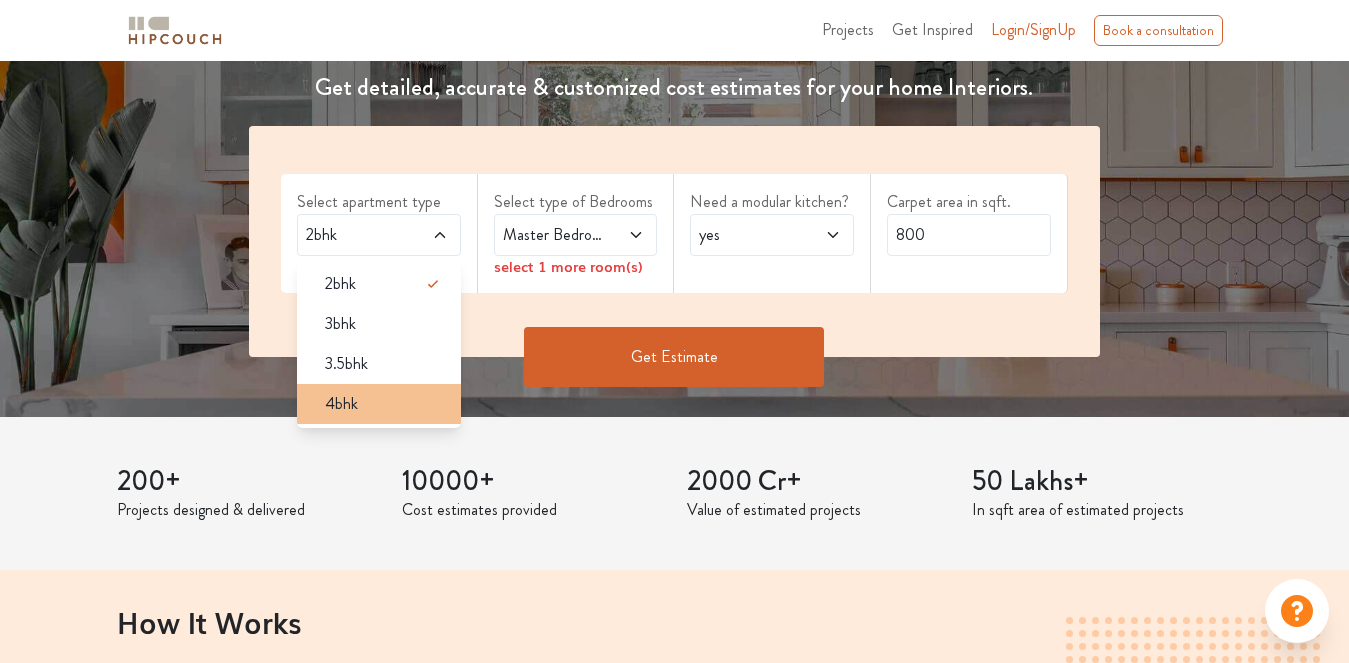 click on "4bhk" at bounding box center [385, 404] 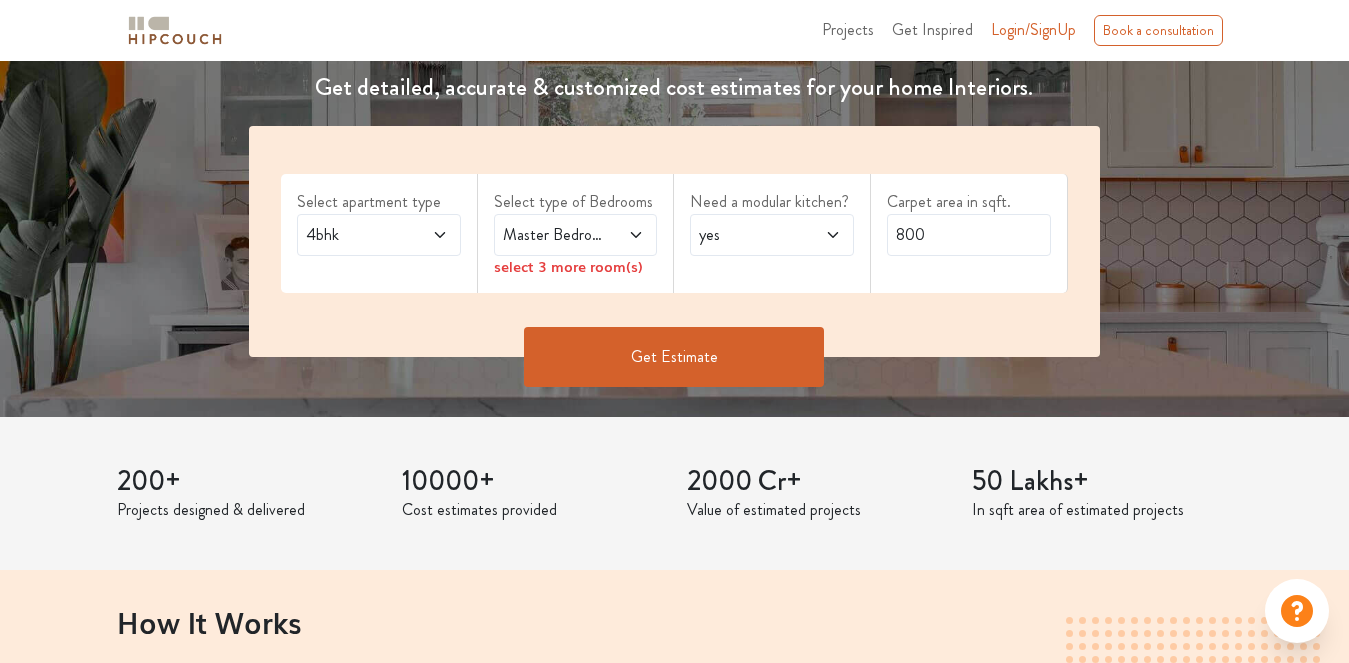 click 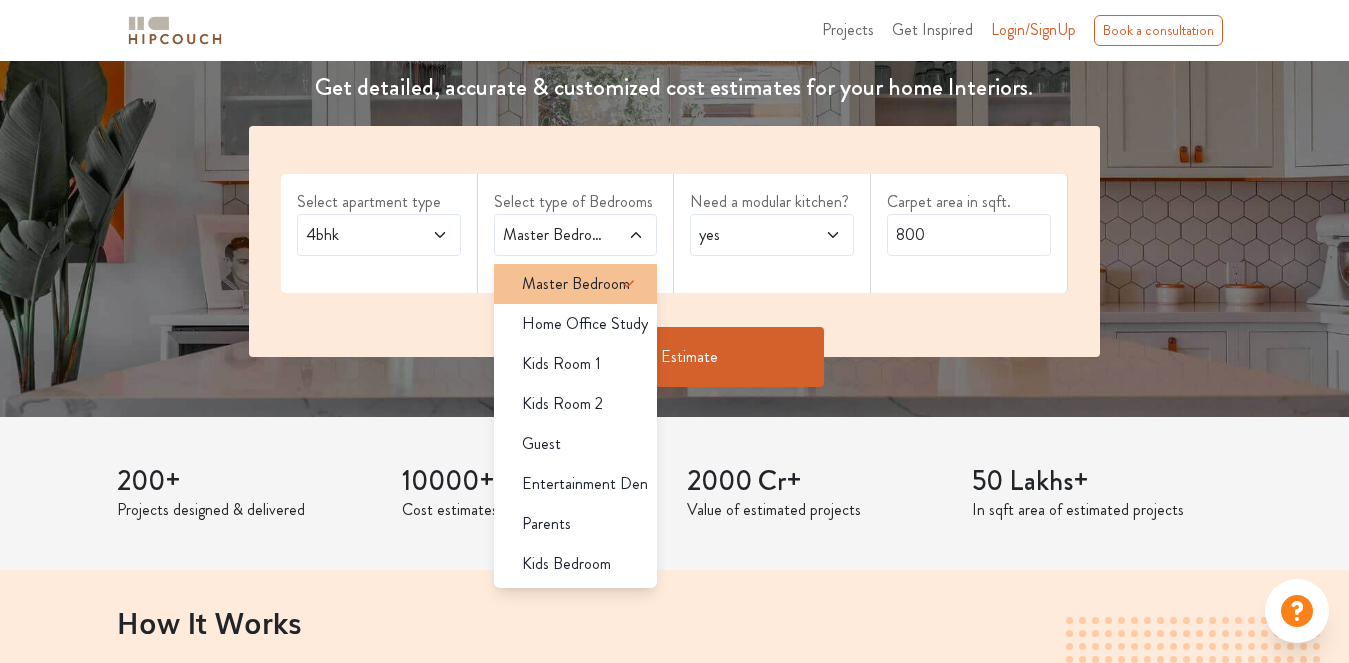 click on "Master Bedroom" at bounding box center (576, 284) 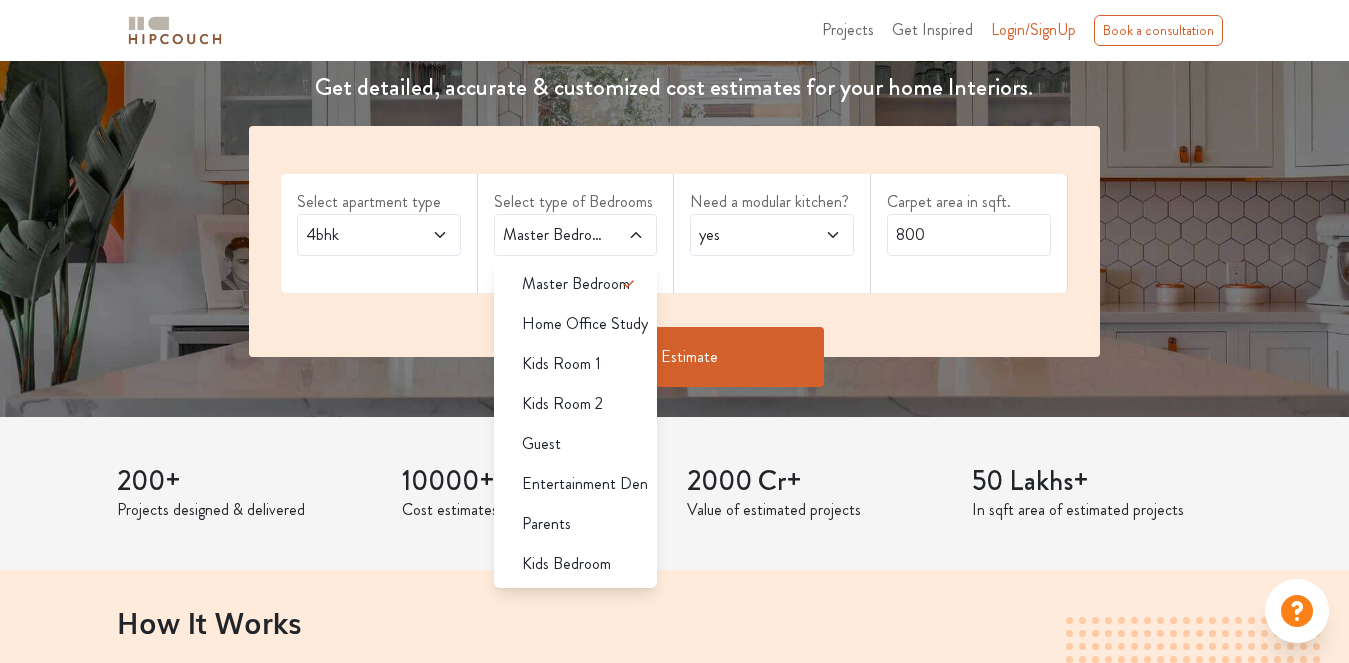click 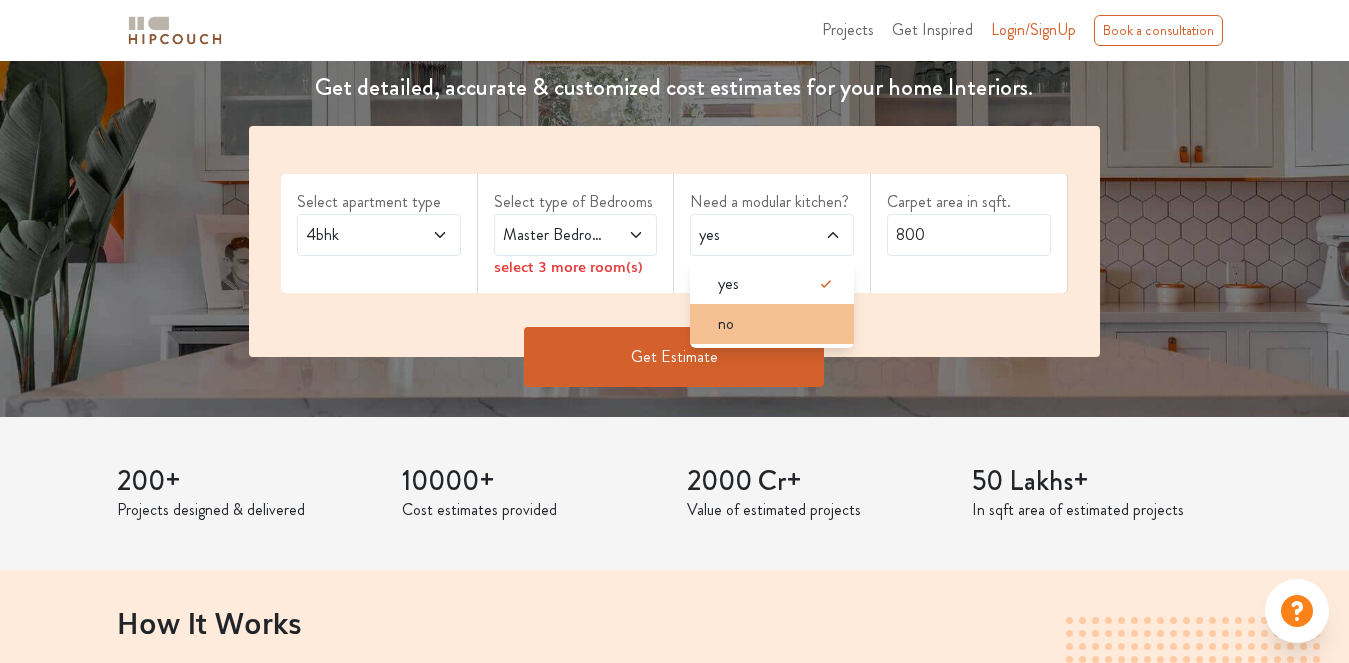 click on "no" at bounding box center (778, 324) 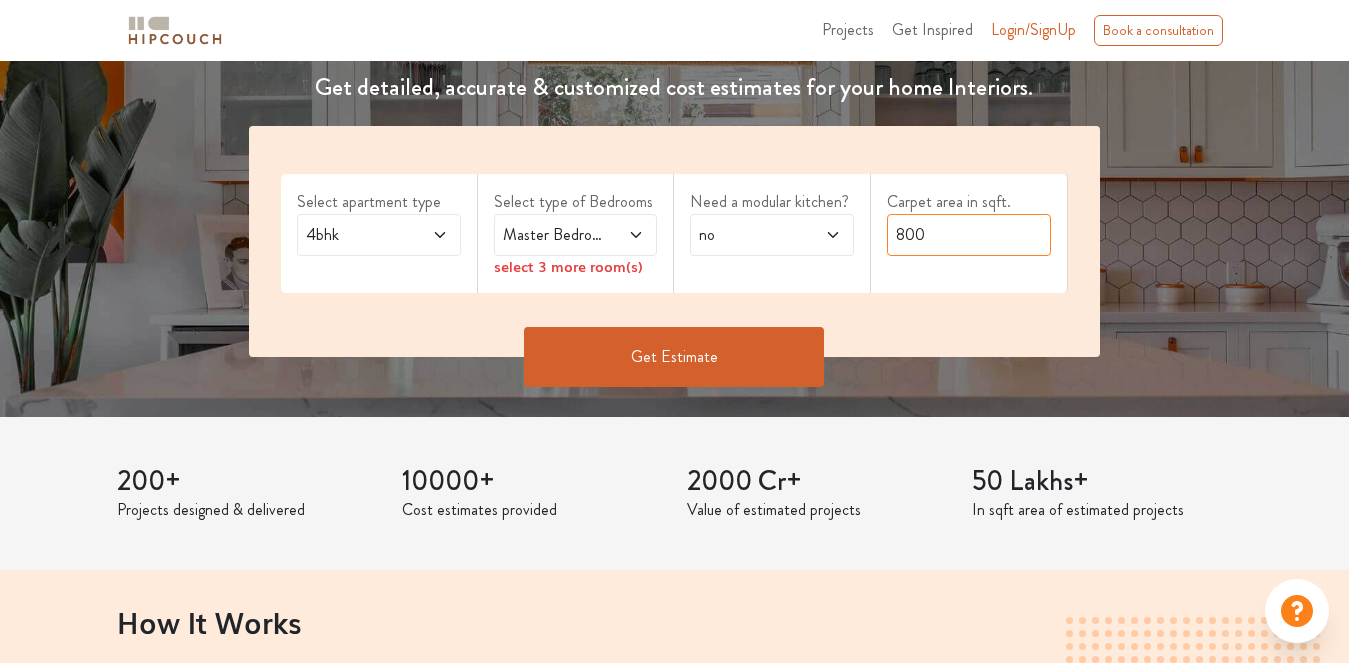 click on "800" at bounding box center (969, 235) 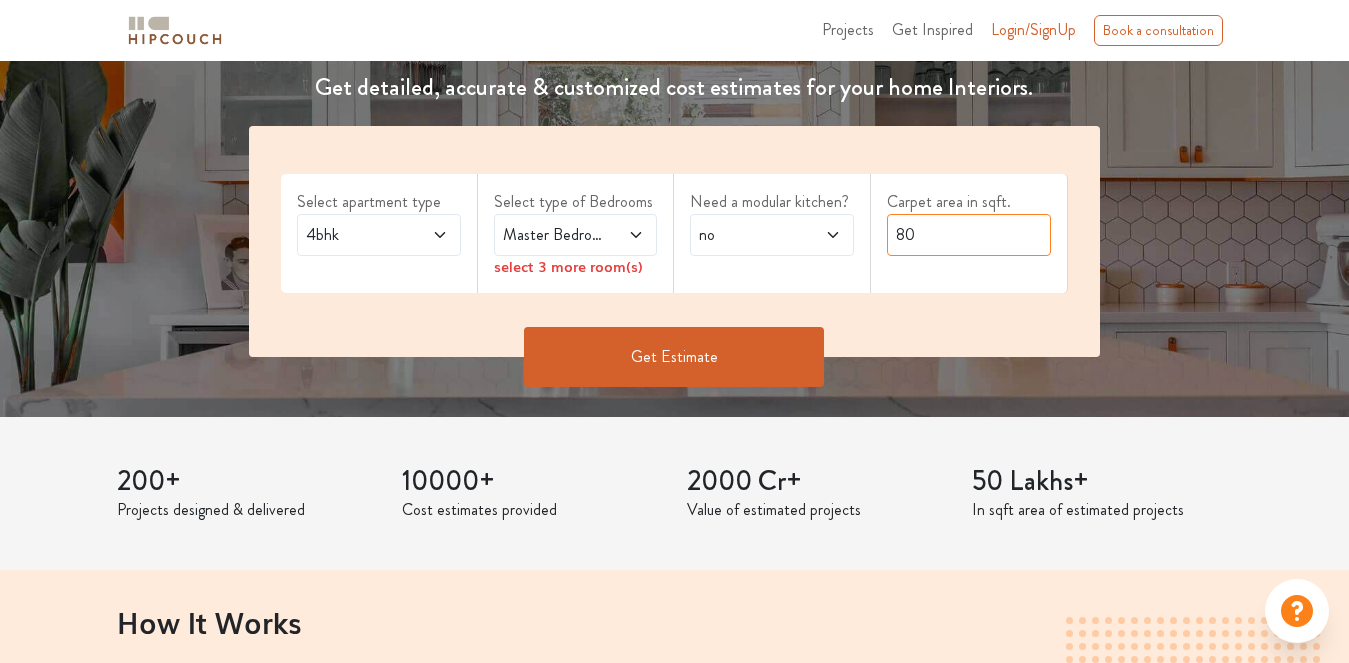 type on "8" 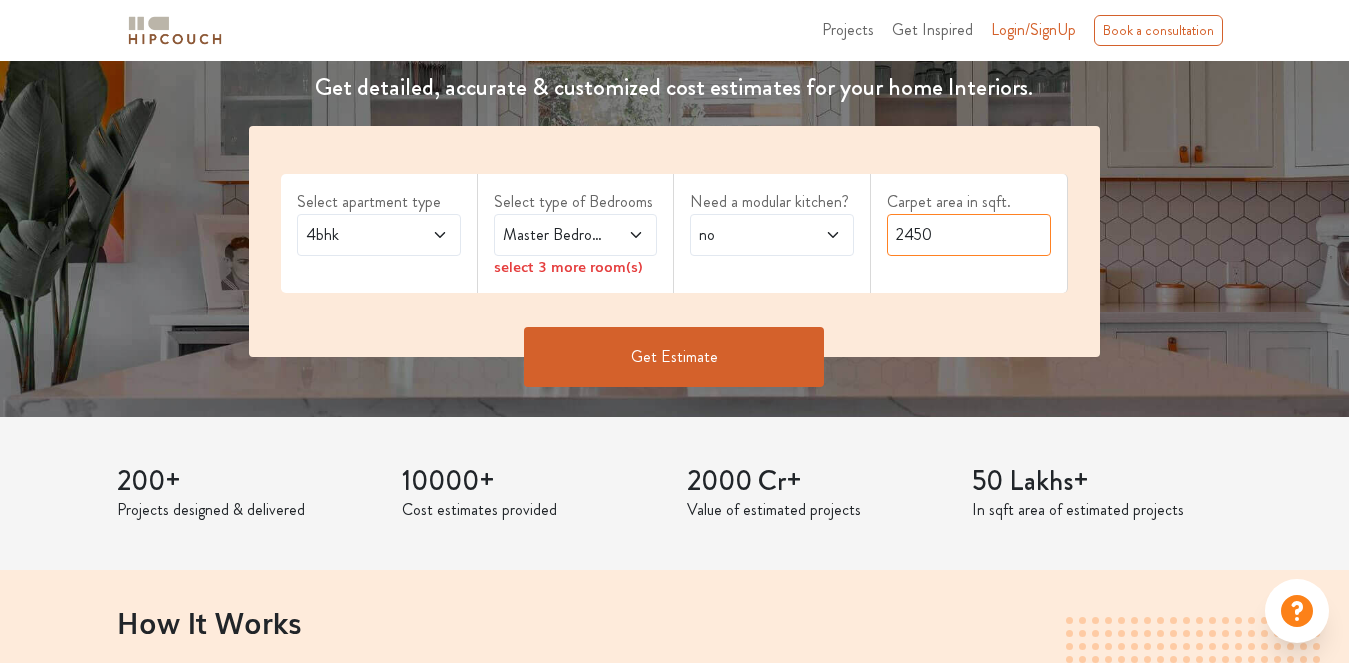 type on "2450" 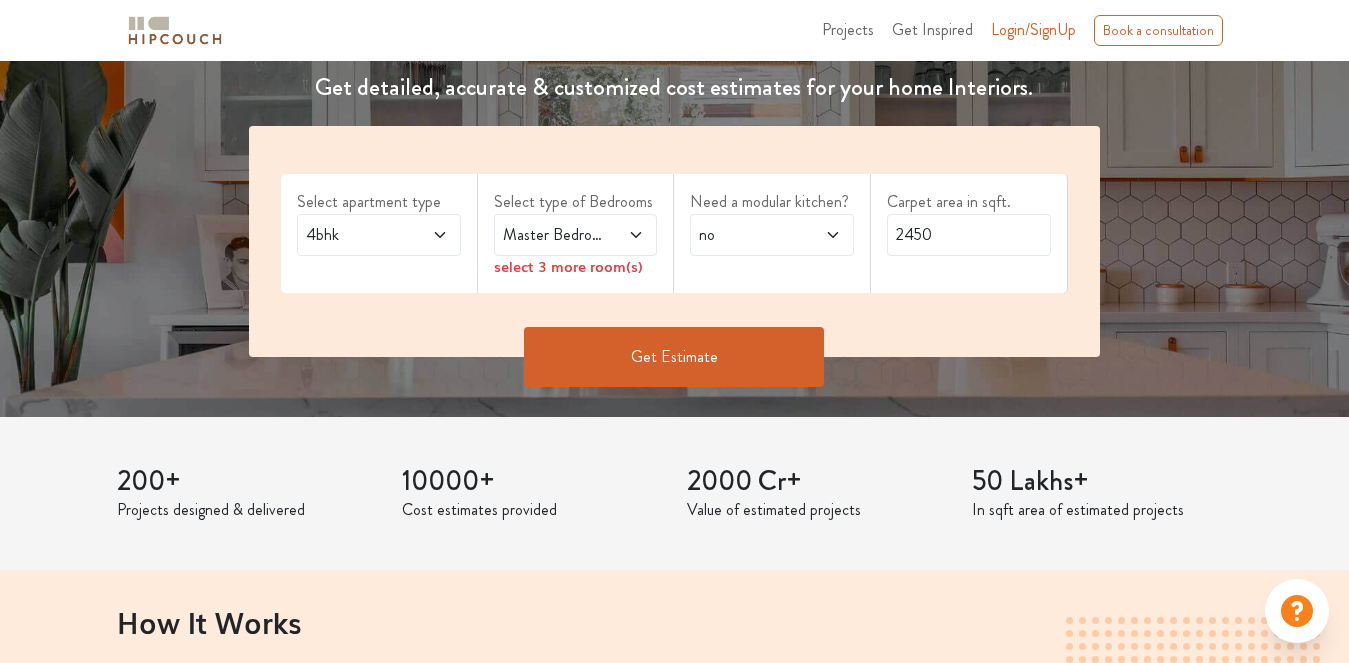 click on "Get Estimate" at bounding box center [674, 357] 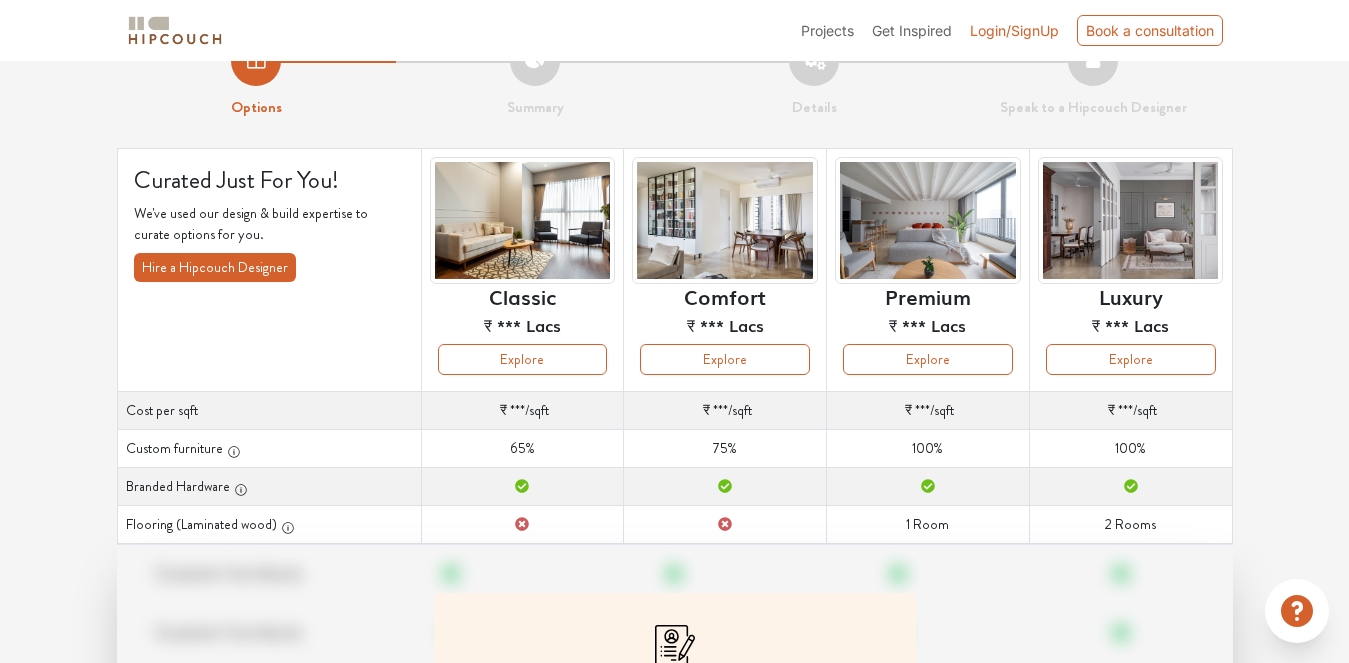 scroll, scrollTop: 0, scrollLeft: 0, axis: both 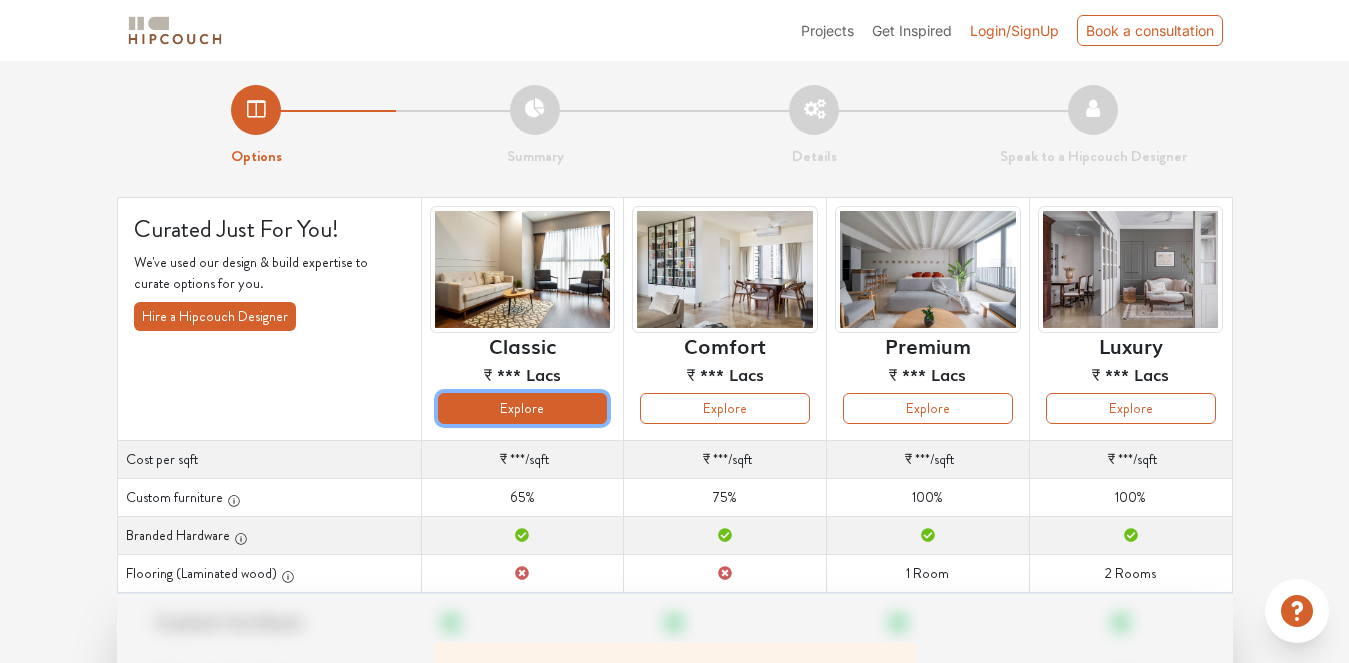 click on "Explore" at bounding box center (523, 408) 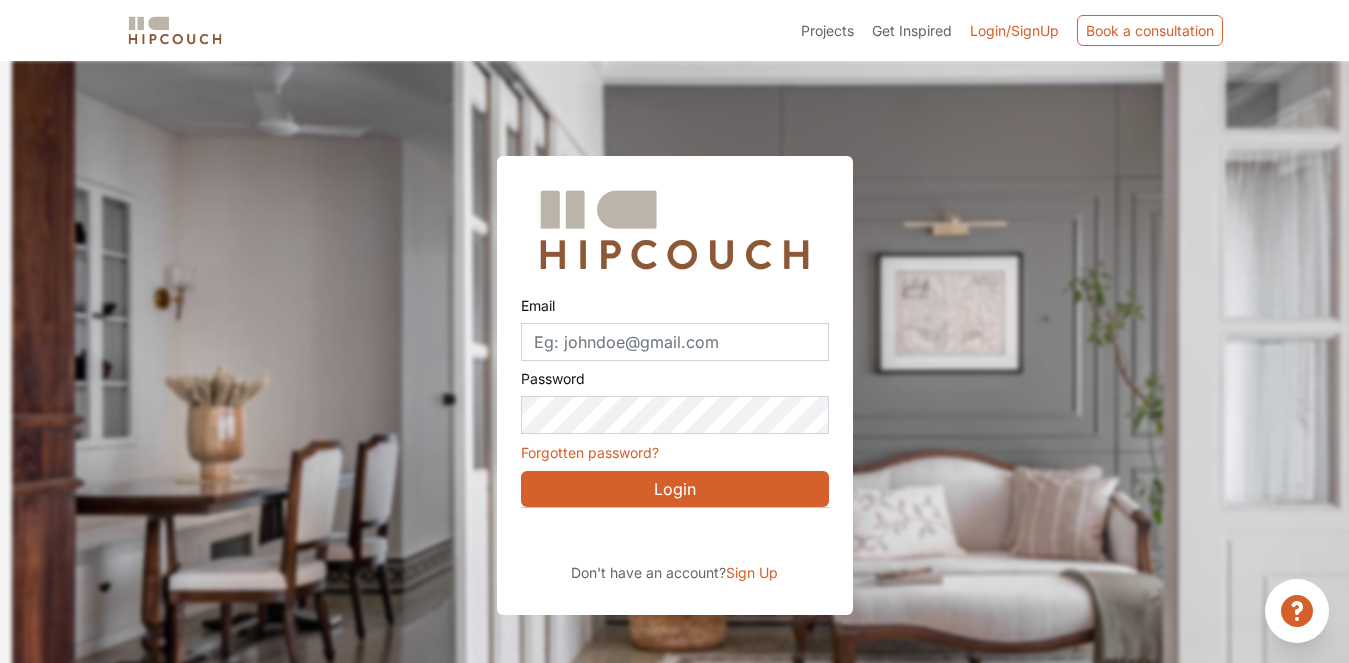 scroll, scrollTop: 61, scrollLeft: 0, axis: vertical 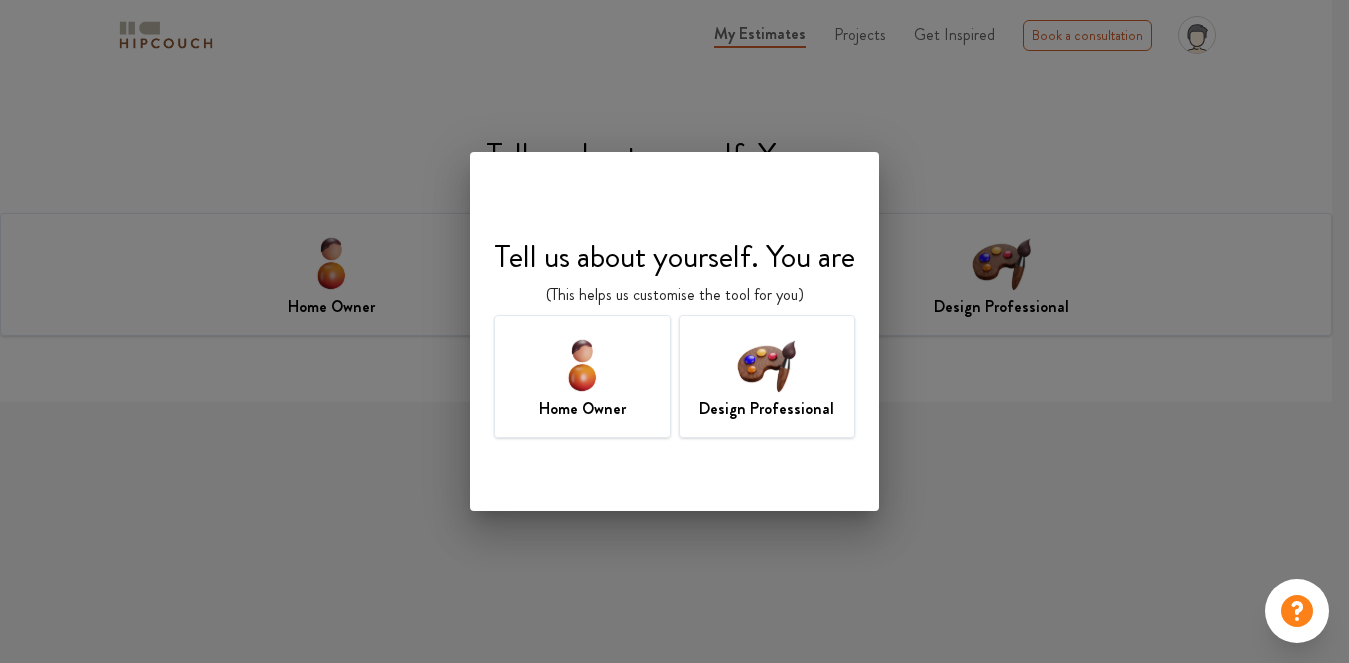 click at bounding box center [766, 364] 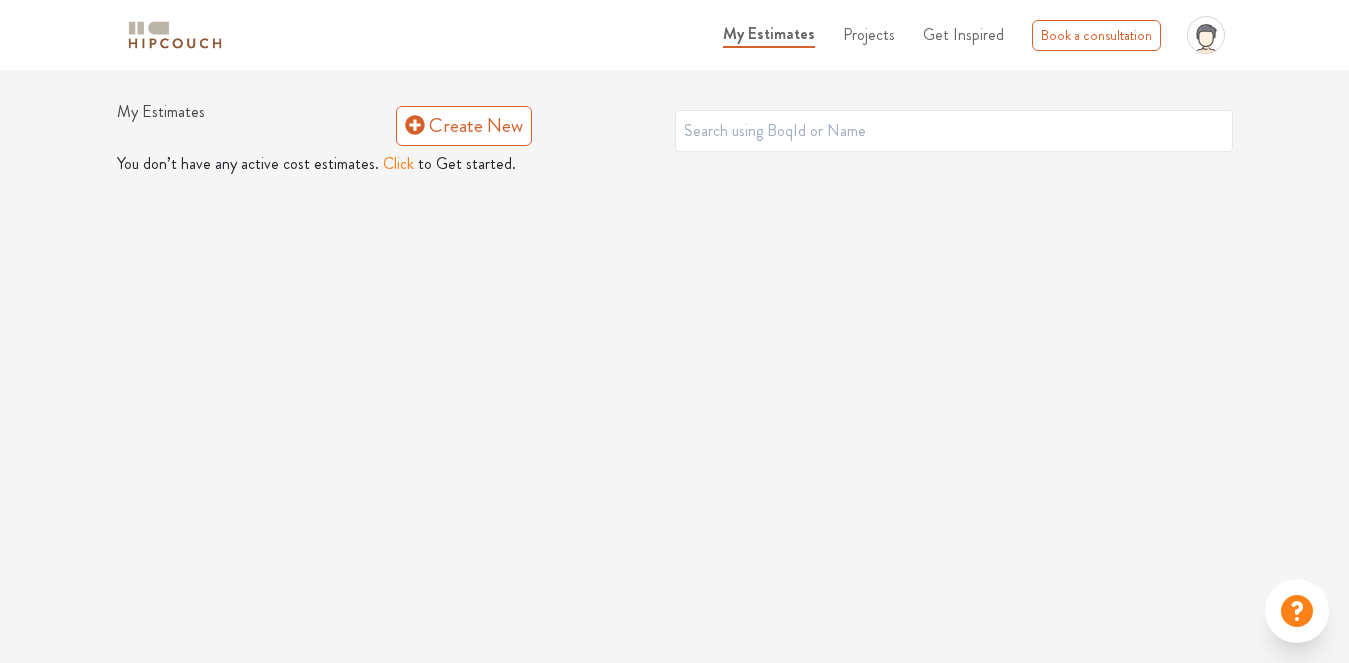 scroll, scrollTop: 0, scrollLeft: 0, axis: both 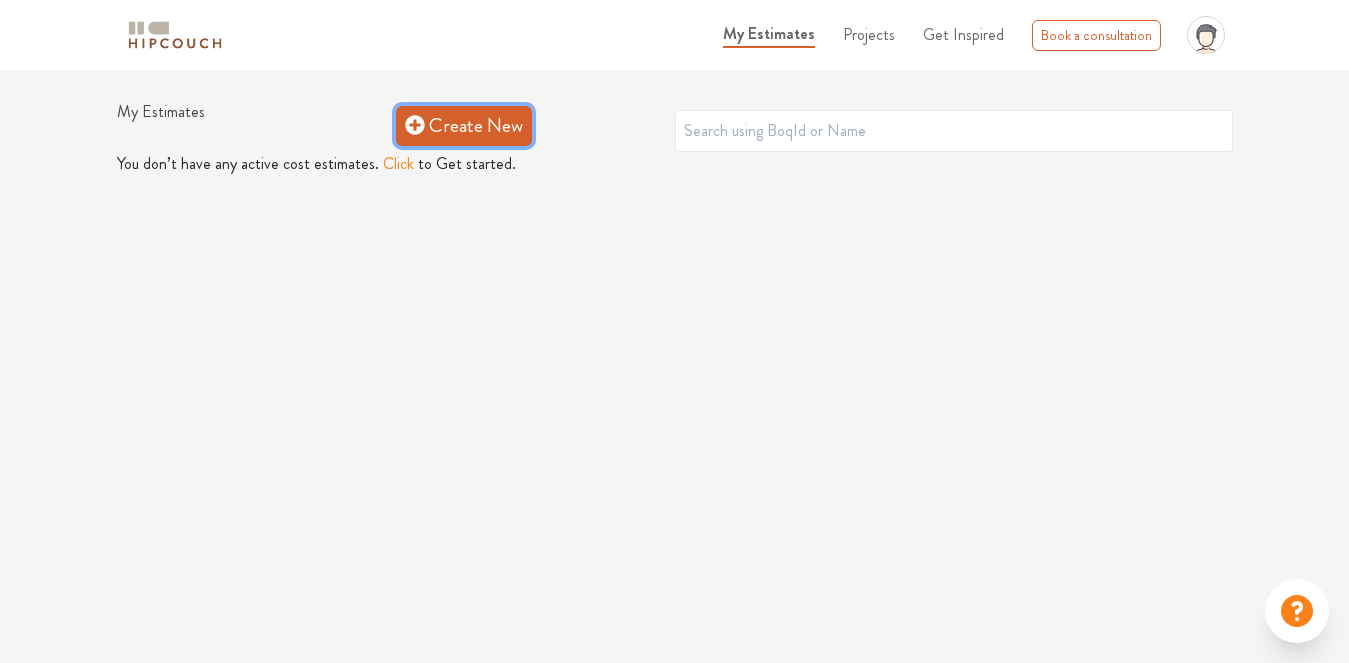 click on "Create New" at bounding box center [464, 126] 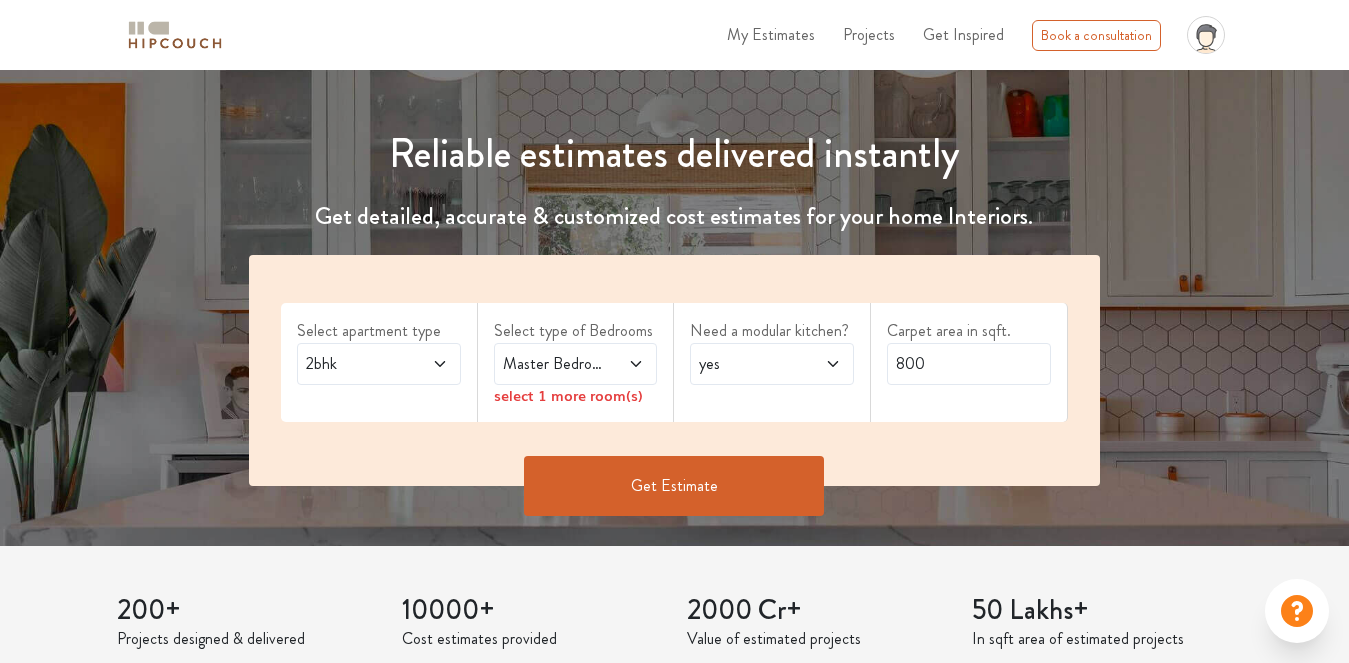 scroll, scrollTop: 200, scrollLeft: 0, axis: vertical 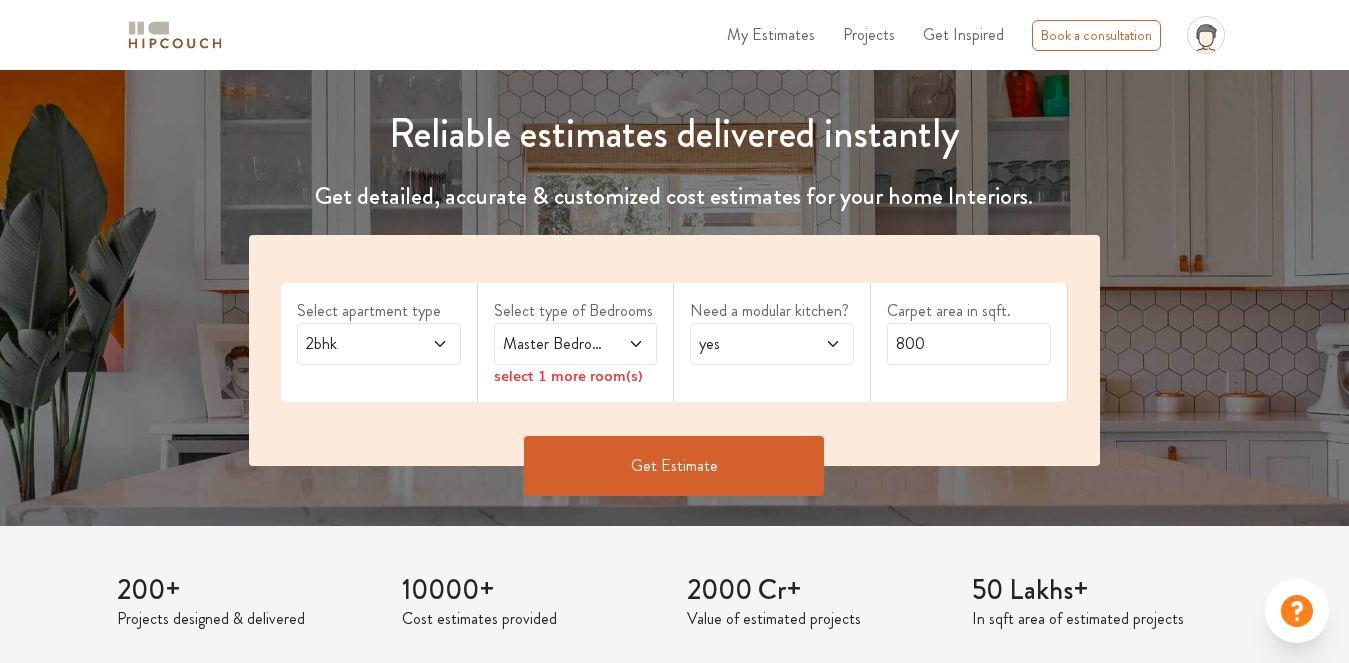 click 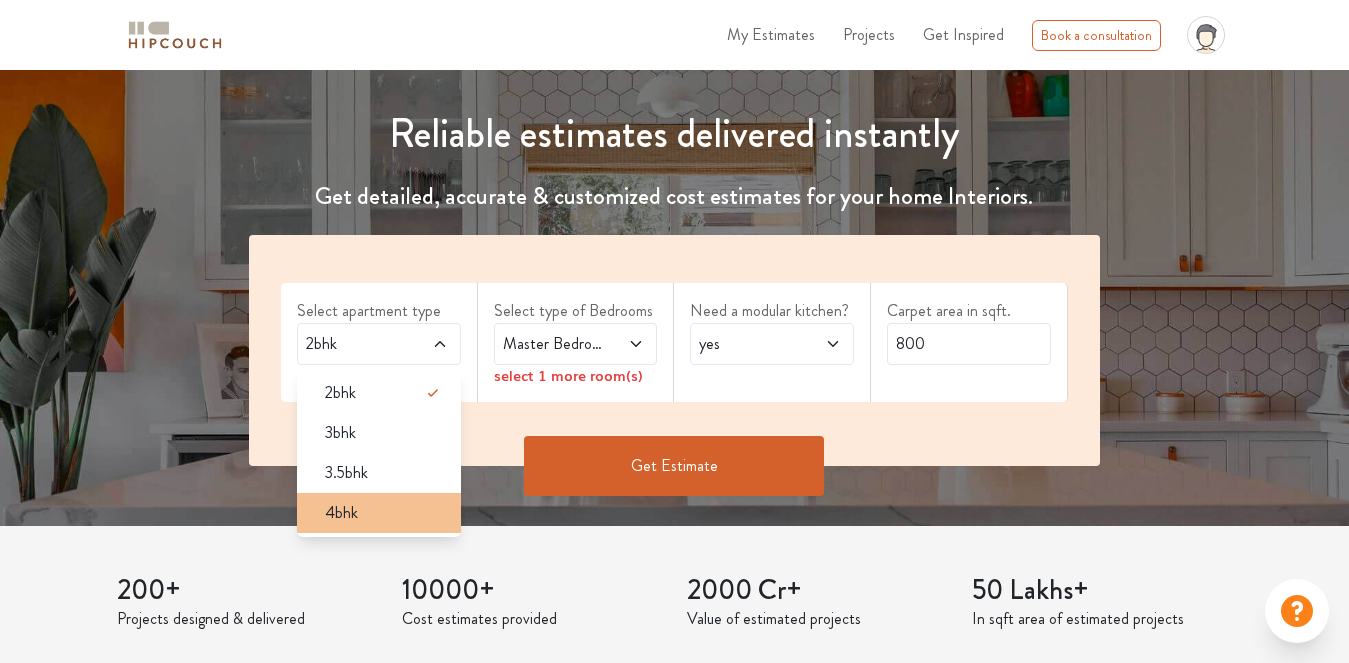 click on "4bhk" at bounding box center [341, 513] 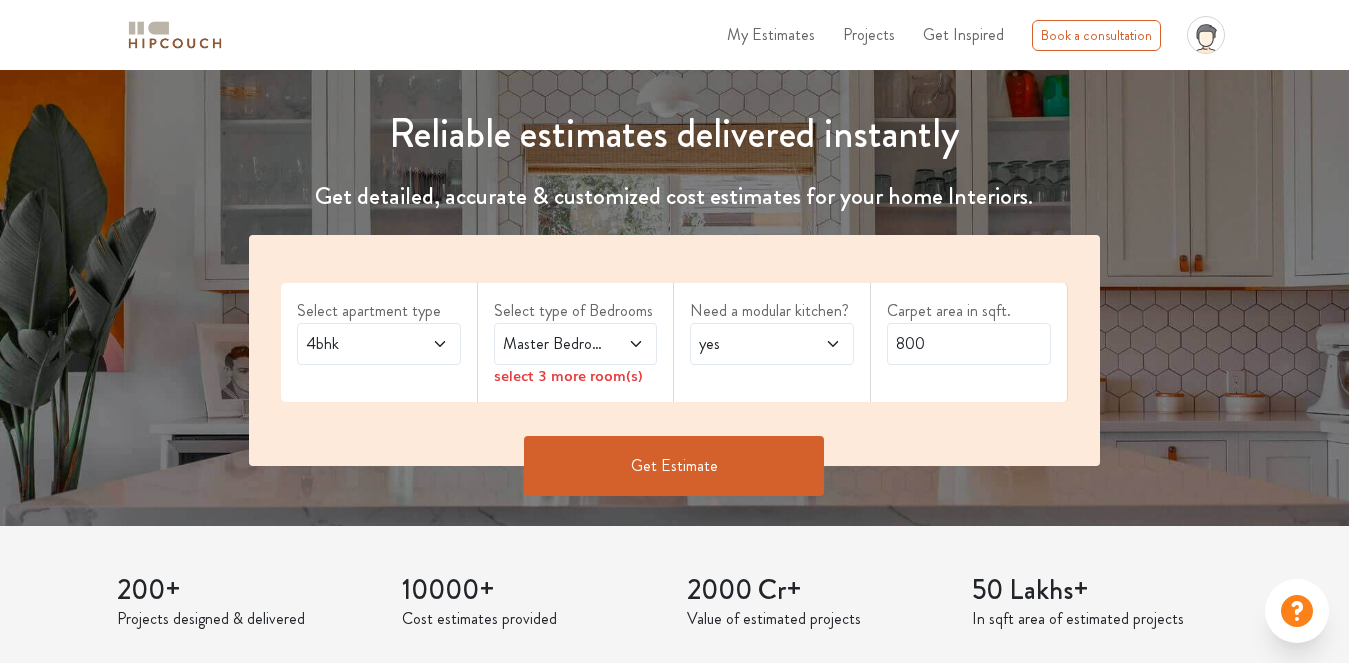 click 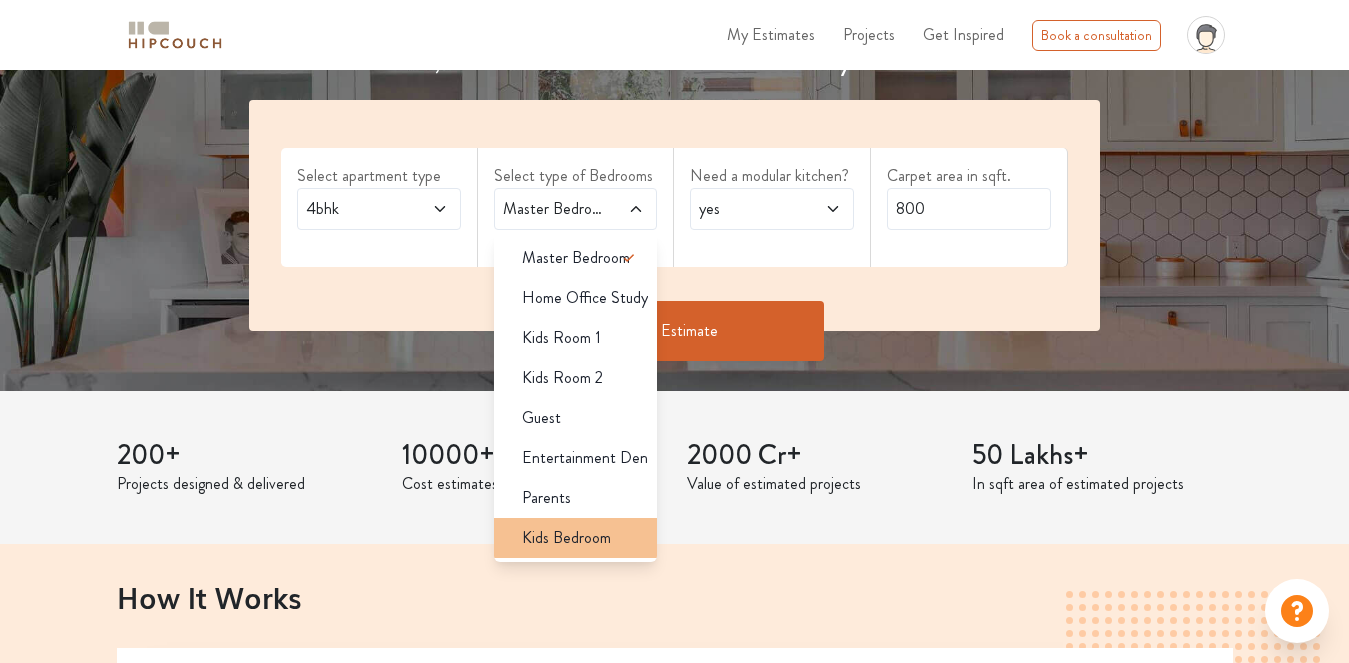 scroll, scrollTop: 300, scrollLeft: 0, axis: vertical 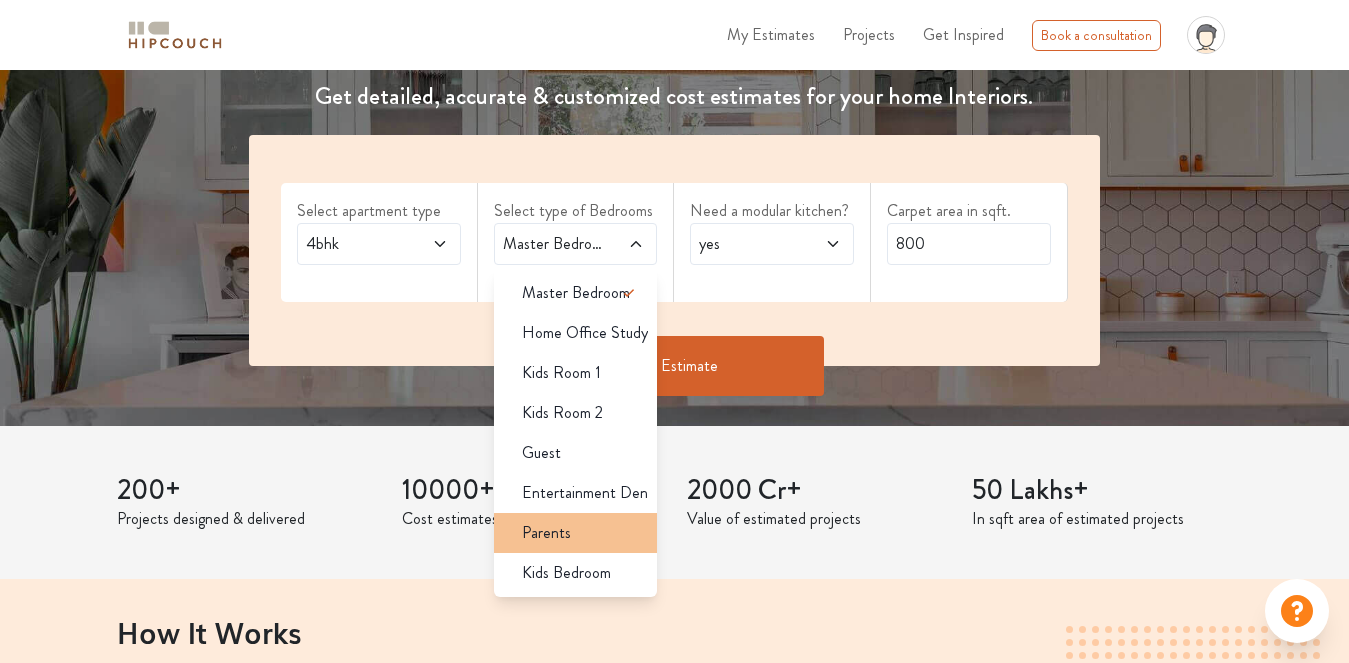 click on "Parents" at bounding box center (582, 533) 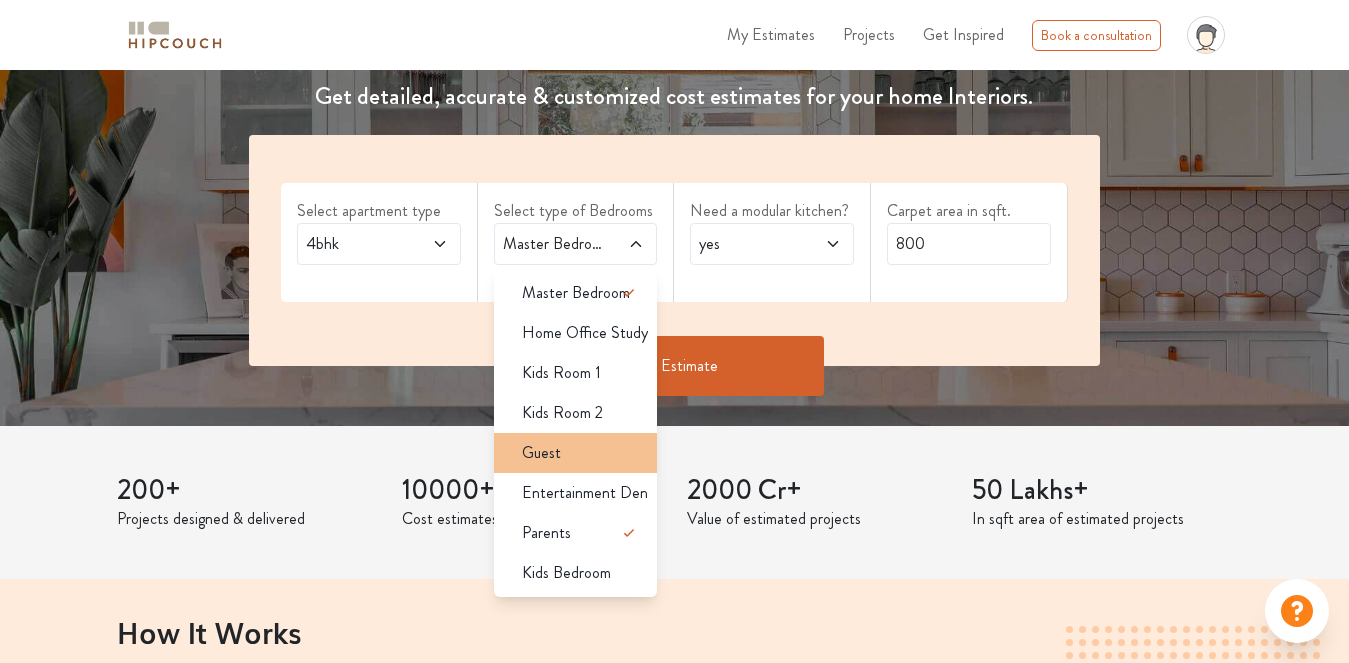 click on "Guest" at bounding box center [582, 453] 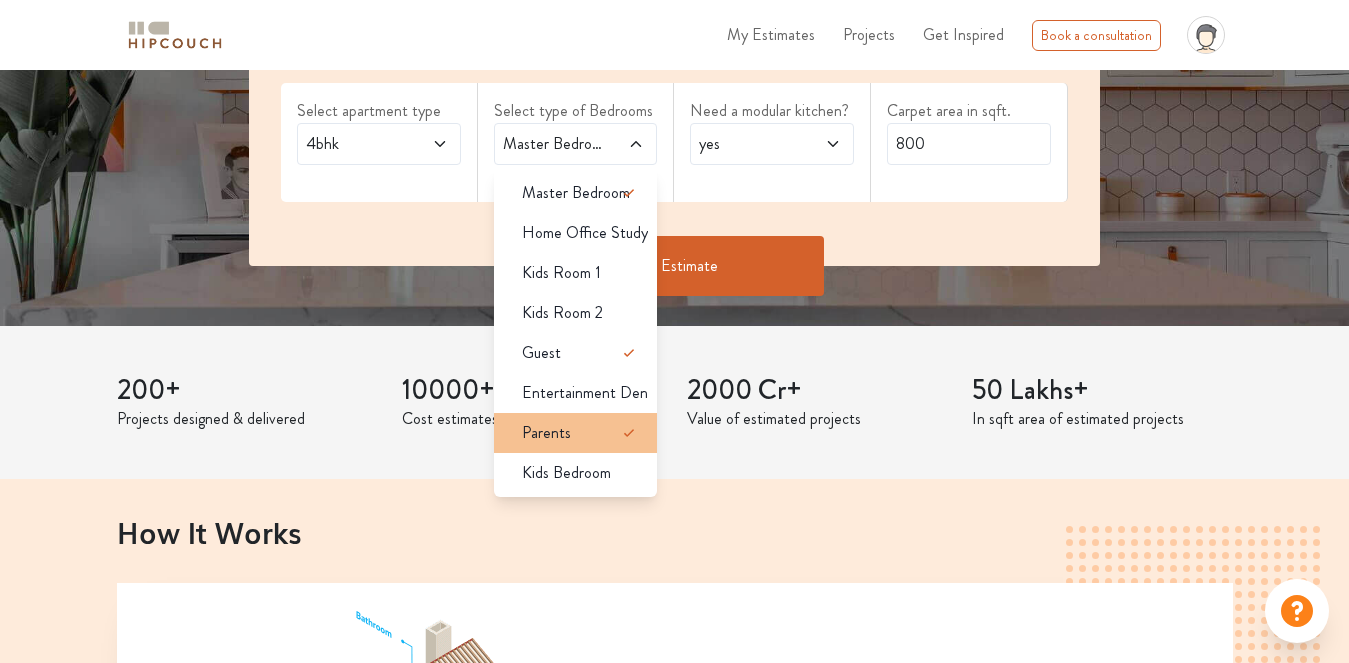 scroll, scrollTop: 300, scrollLeft: 0, axis: vertical 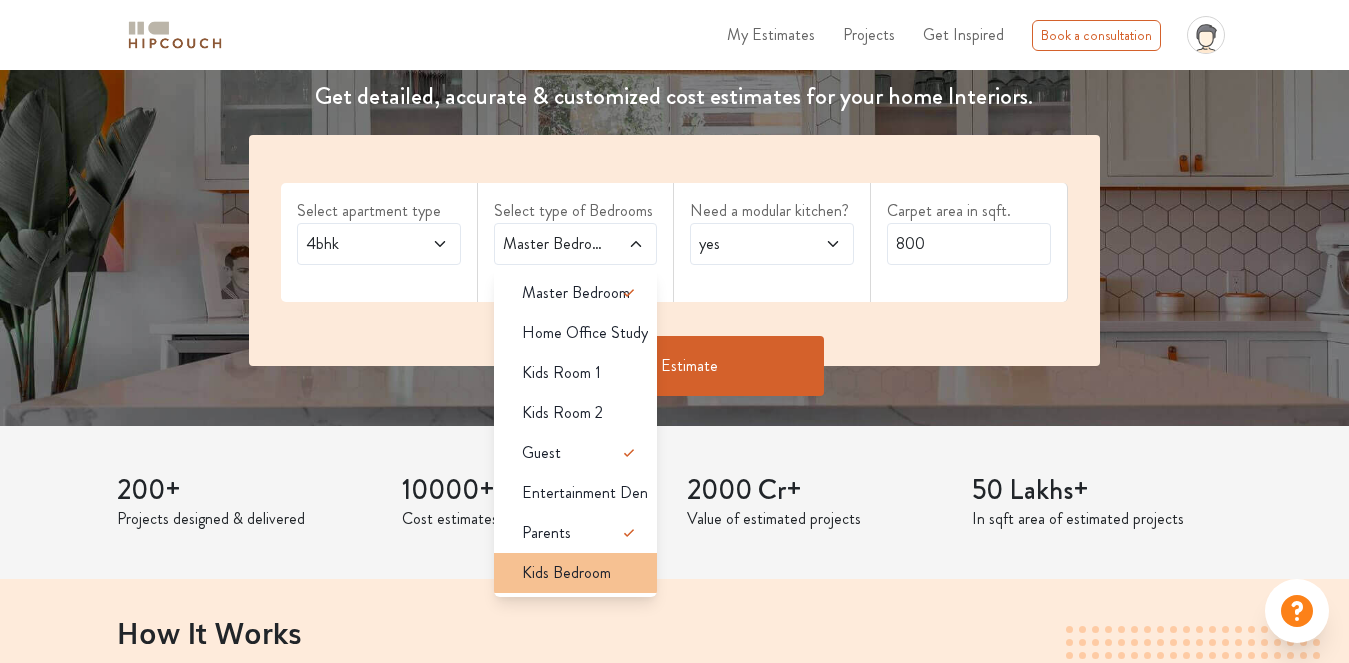 click on "Kids Bedroom" at bounding box center (566, 573) 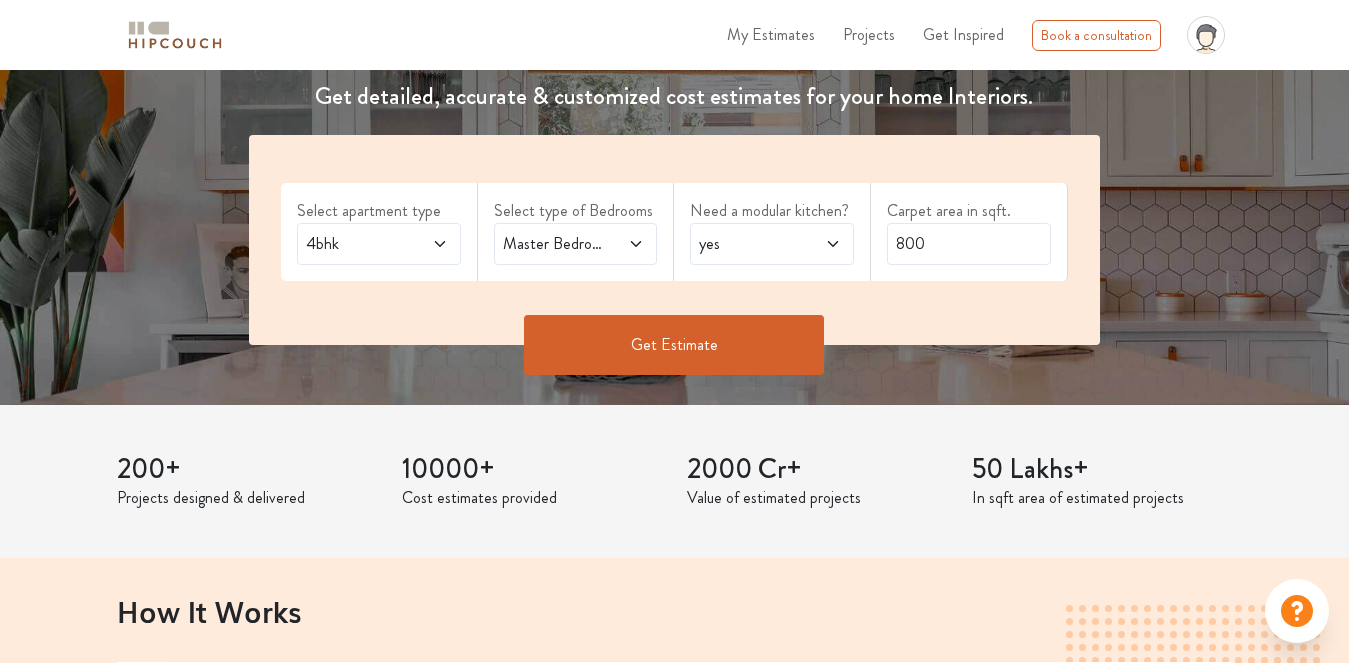 click 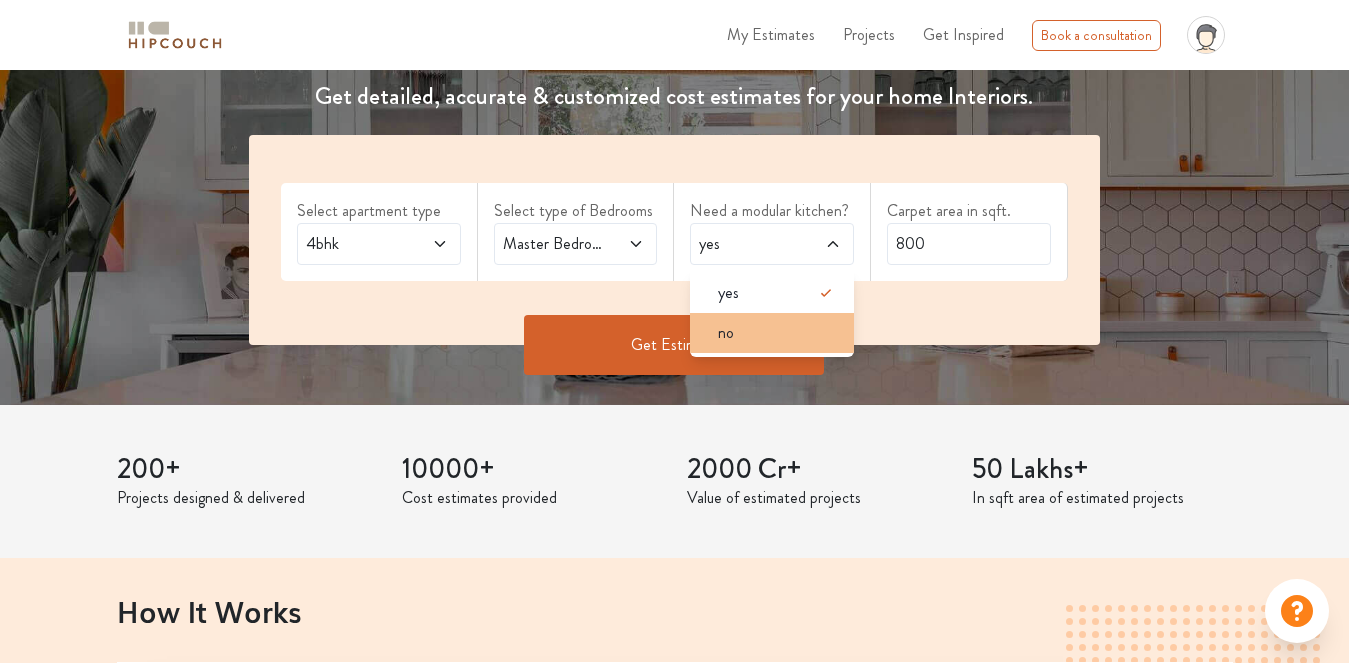 click on "no" at bounding box center [726, 333] 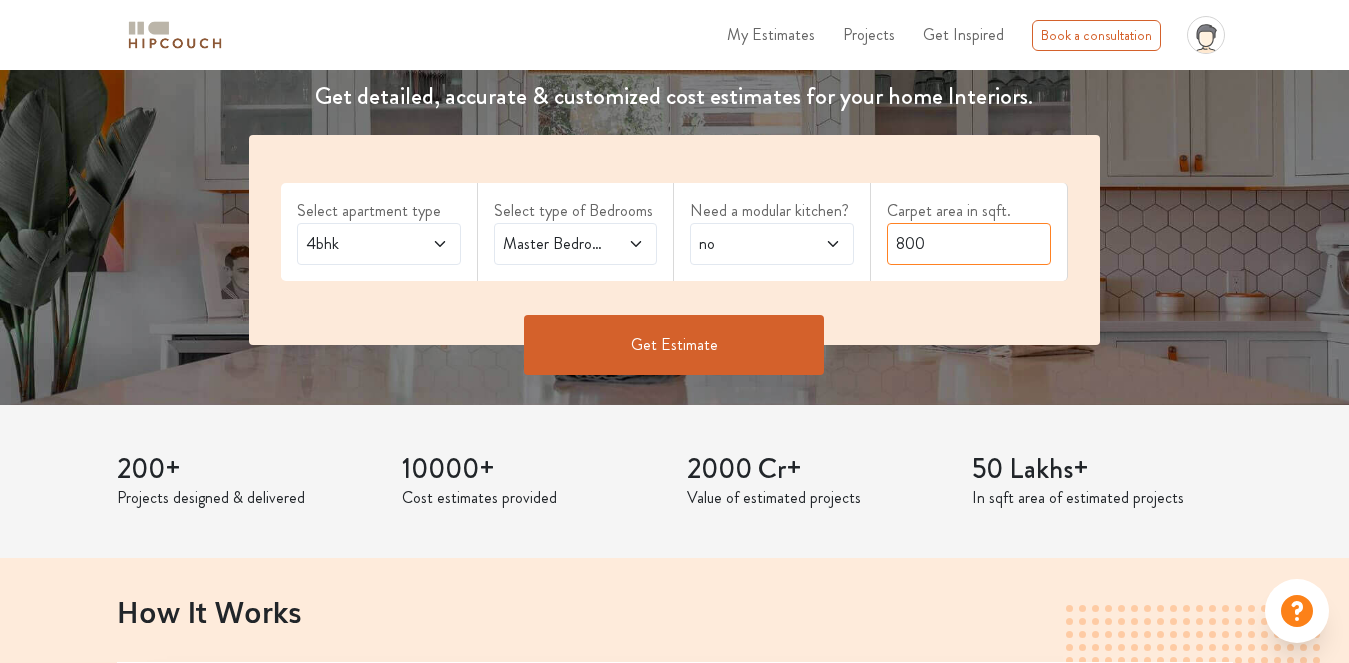 drag, startPoint x: 941, startPoint y: 240, endPoint x: 843, endPoint y: 257, distance: 99.46356 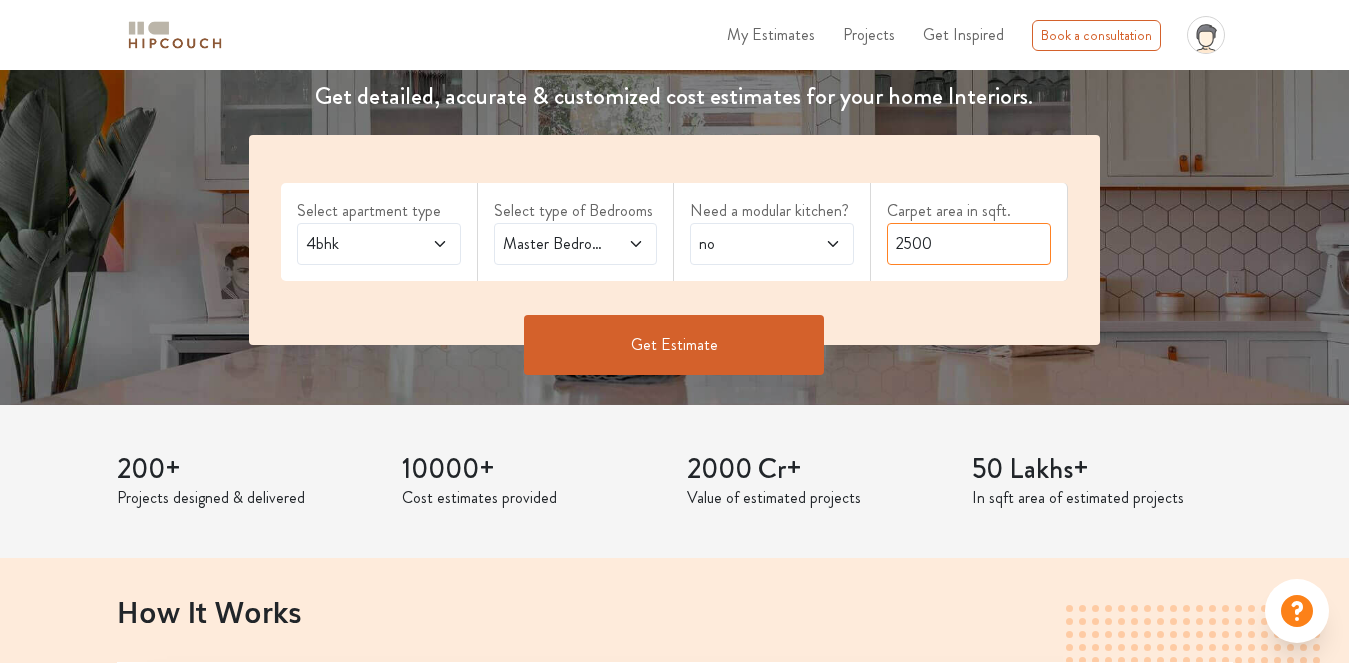 type on "2500" 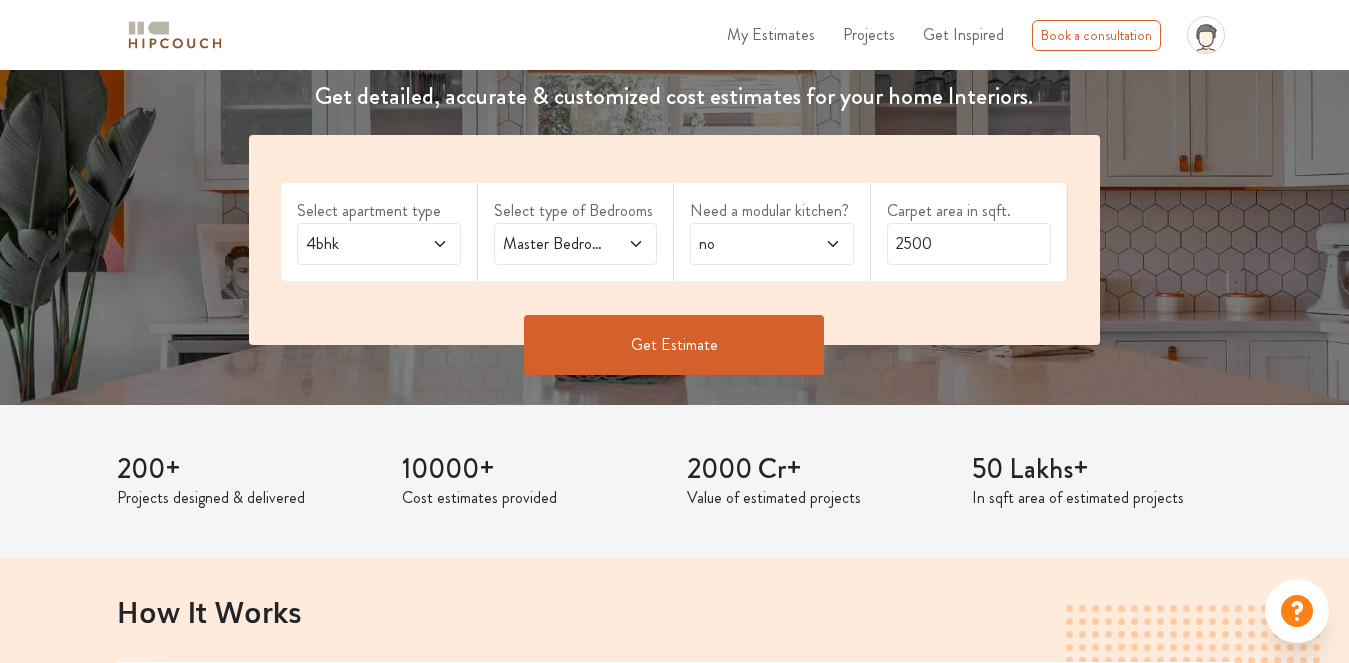 click on "Get Estimate" at bounding box center [674, 345] 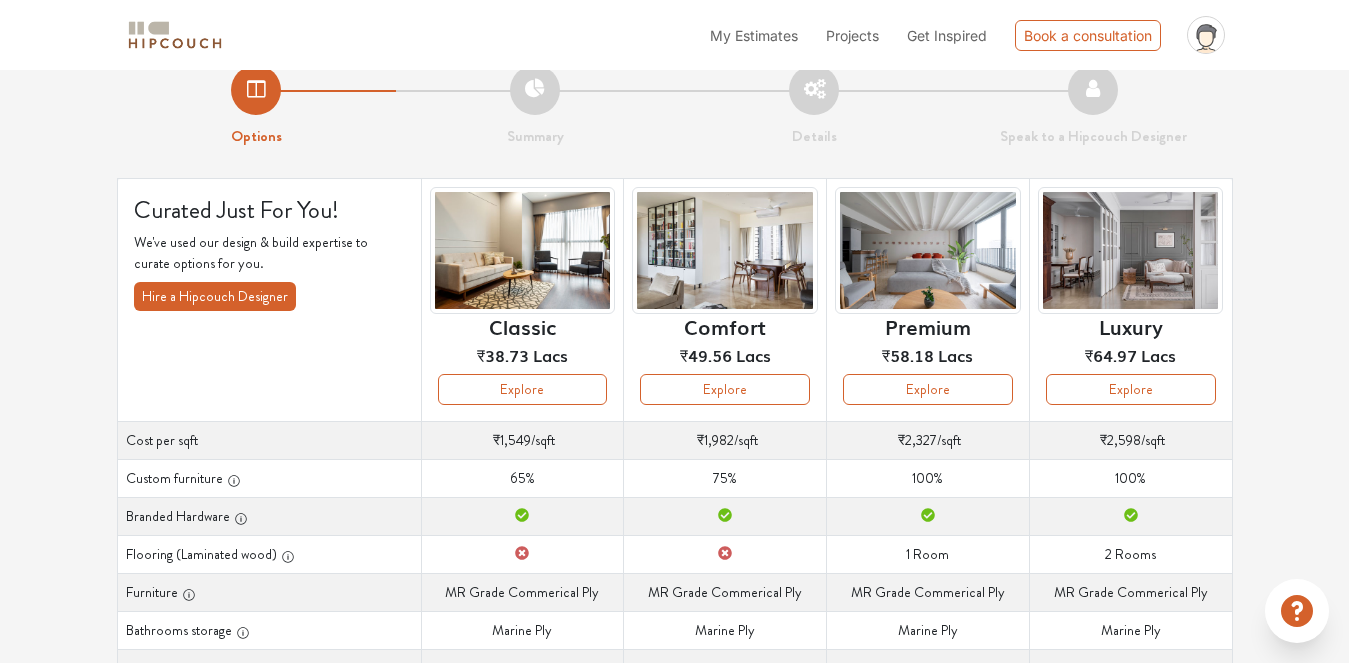 scroll, scrollTop: 0, scrollLeft: 0, axis: both 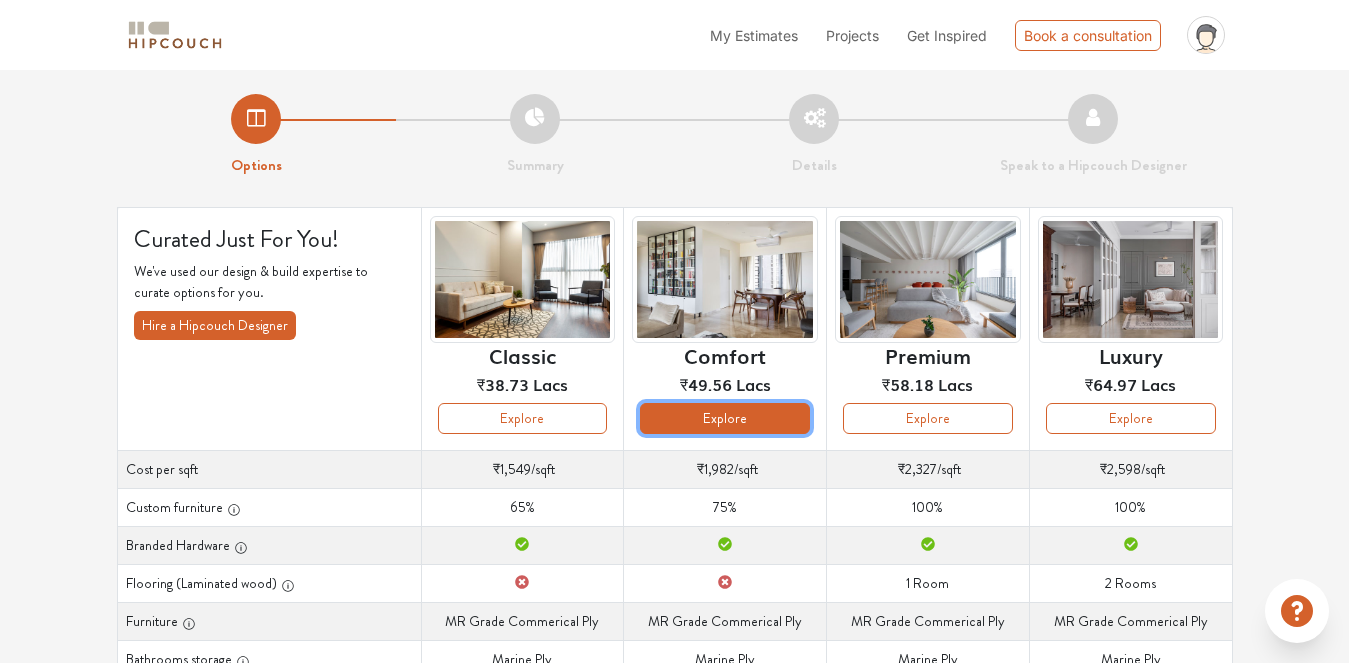 click on "Explore" at bounding box center (725, 418) 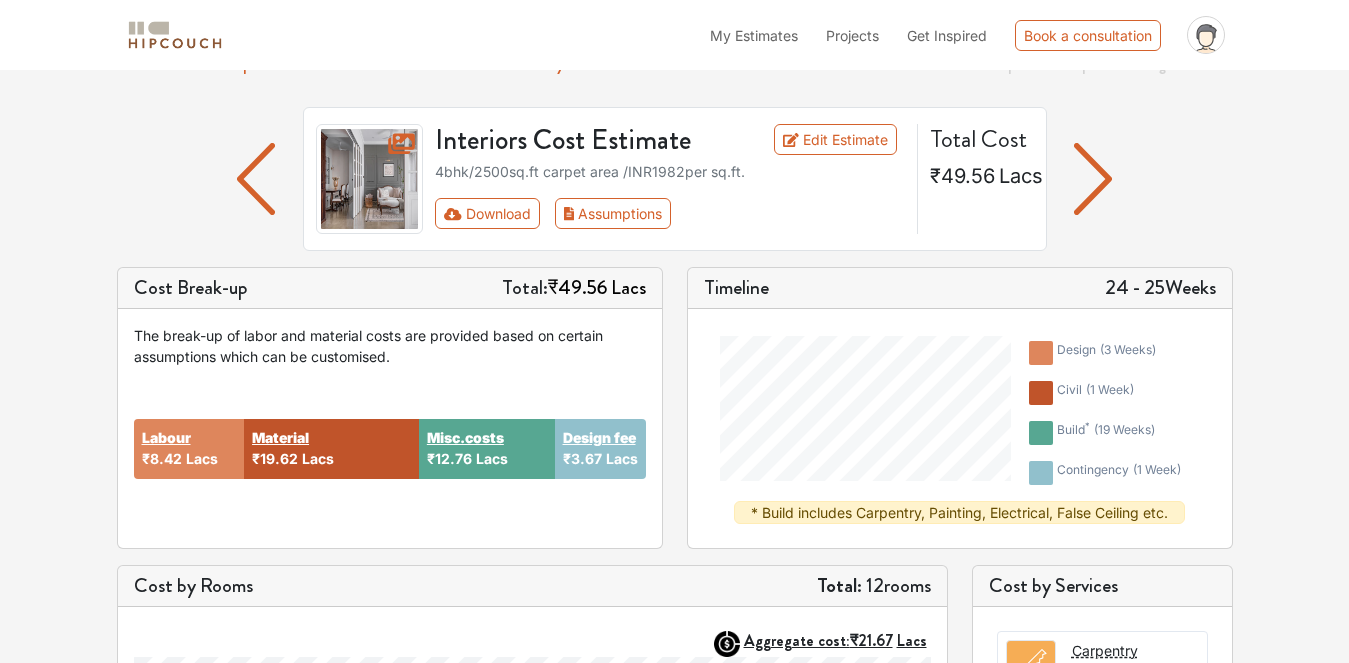 scroll, scrollTop: 200, scrollLeft: 0, axis: vertical 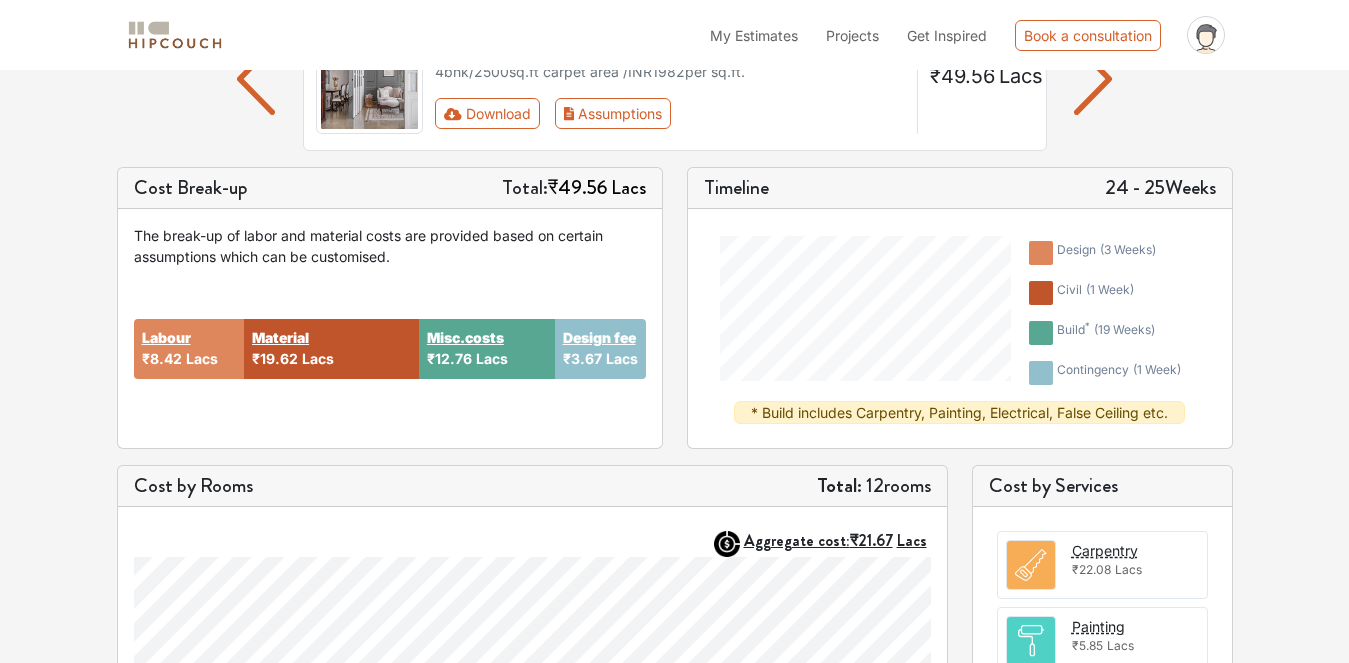 click on "Lacs" at bounding box center [622, 358] 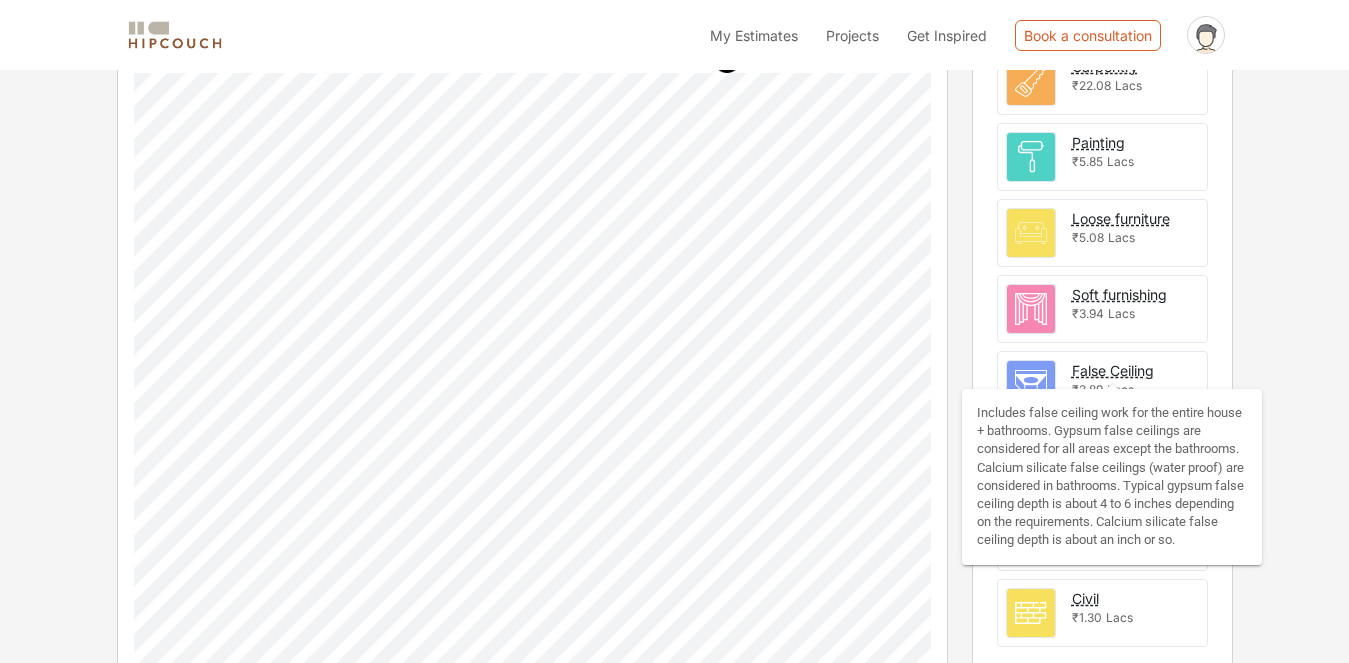 scroll, scrollTop: 719, scrollLeft: 0, axis: vertical 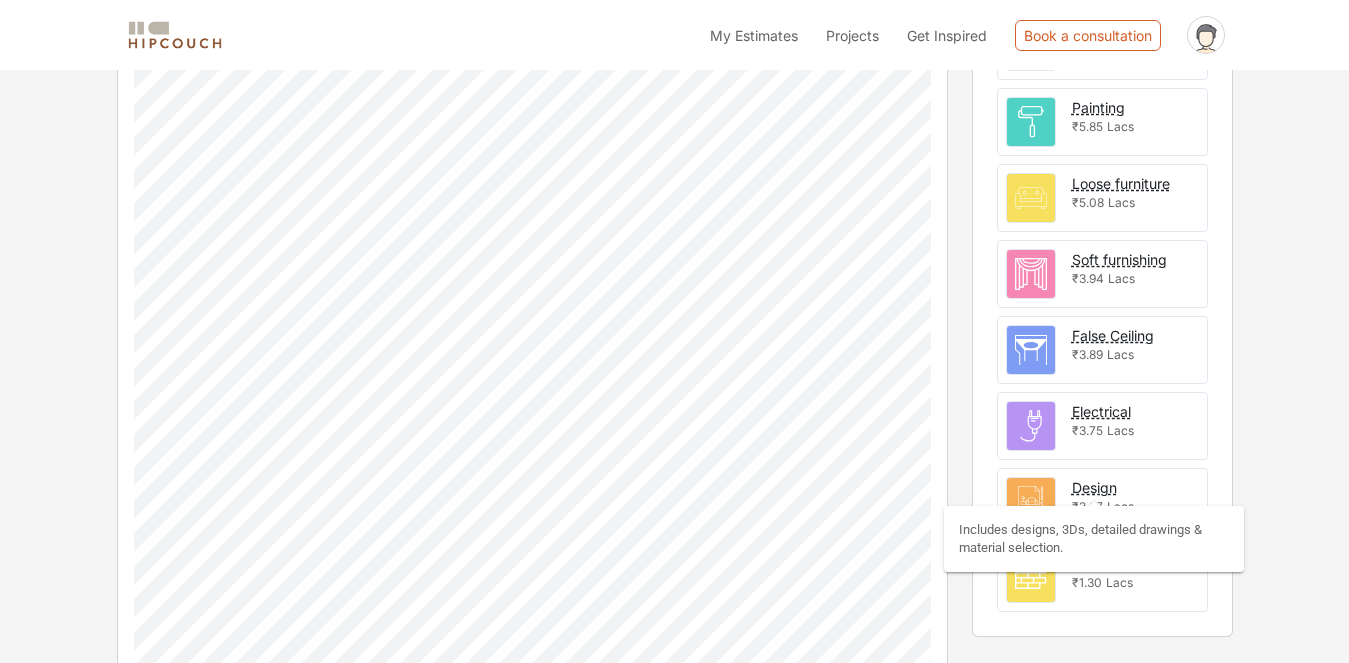 click on "Design" at bounding box center (1094, 487) 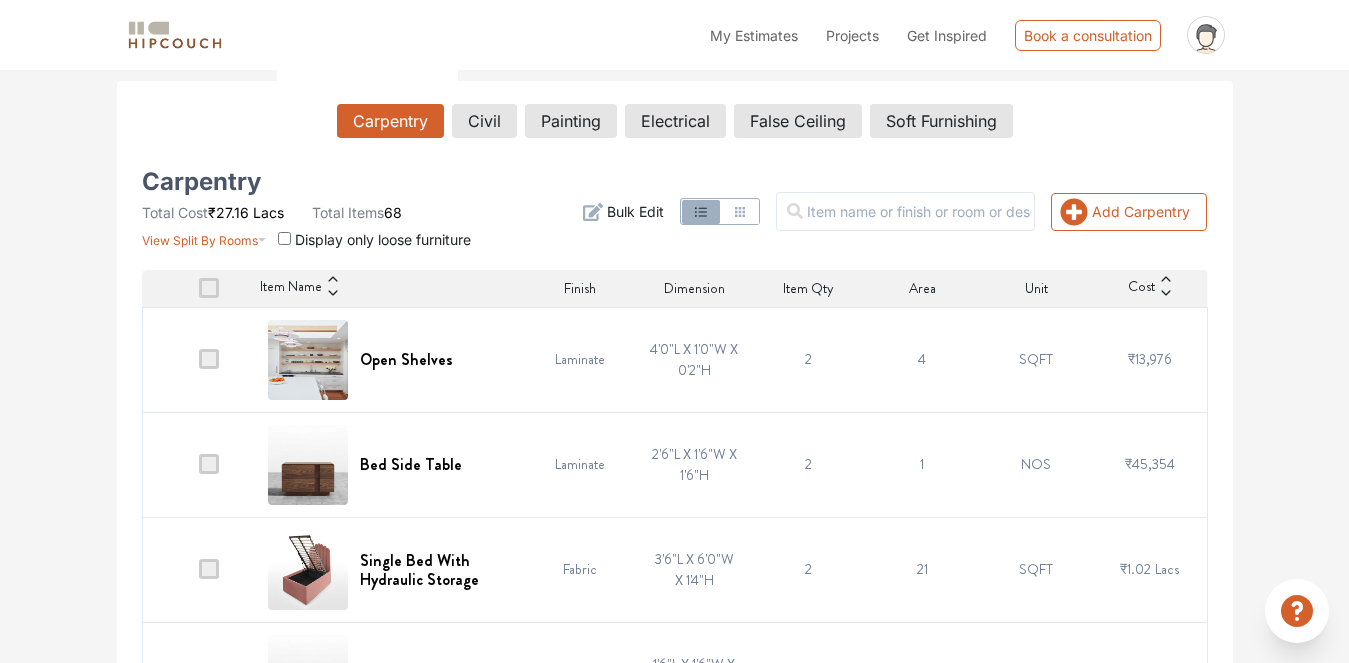 scroll, scrollTop: 910, scrollLeft: 0, axis: vertical 